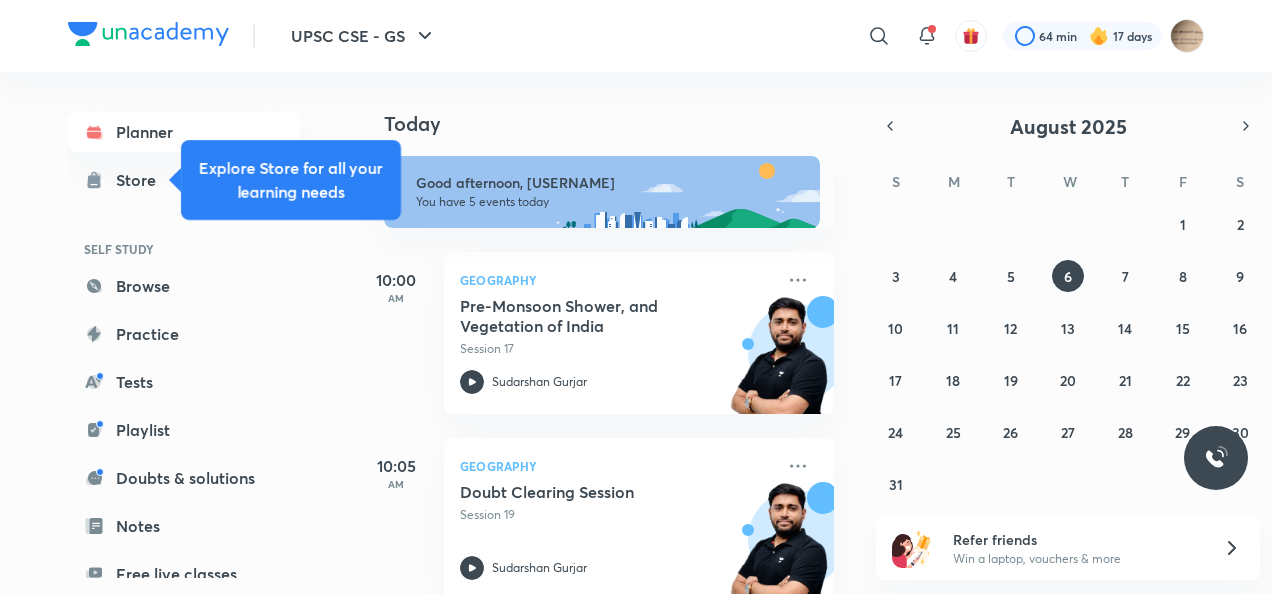 scroll, scrollTop: 0, scrollLeft: 0, axis: both 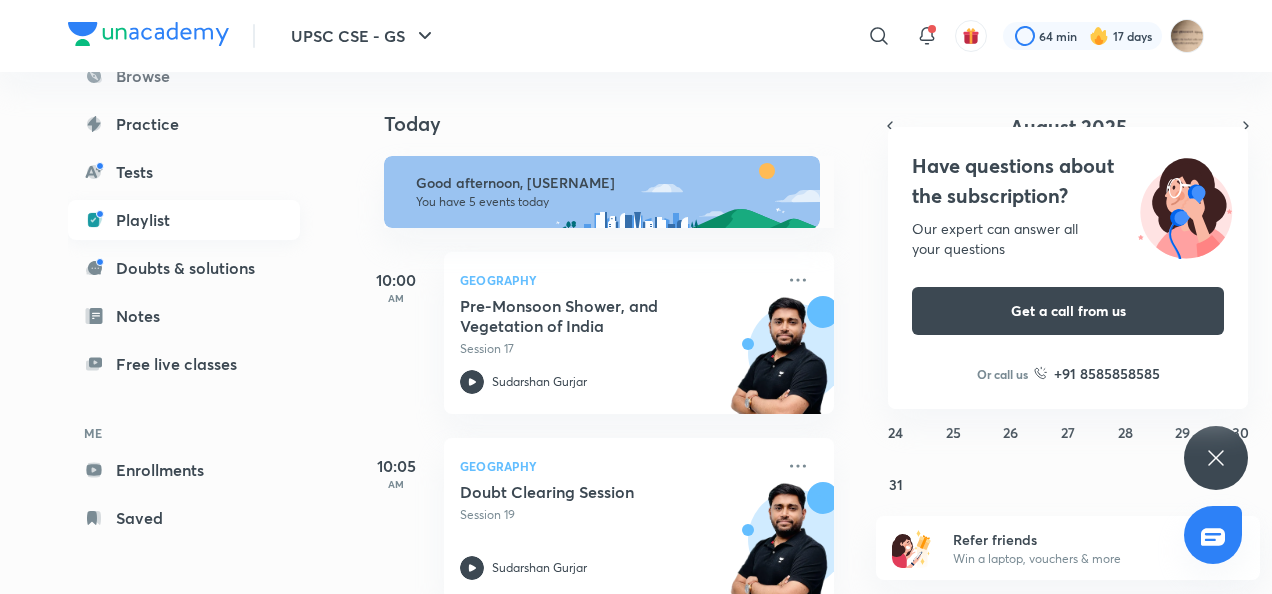 click on "Playlist" at bounding box center [184, 220] 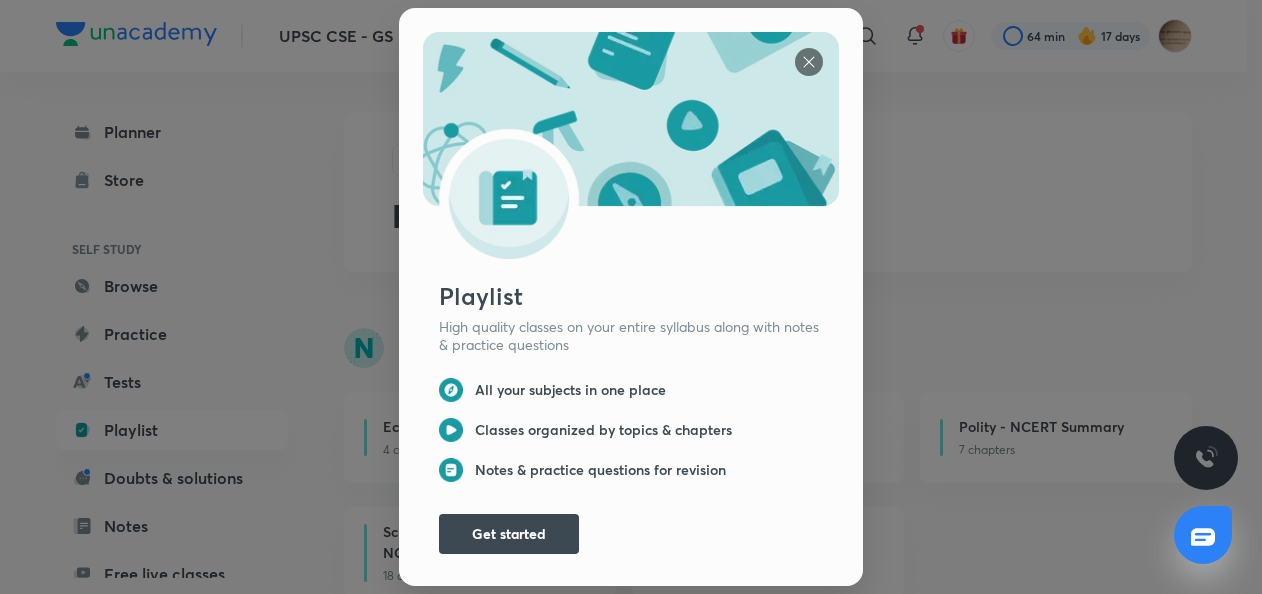 scroll, scrollTop: 0, scrollLeft: 0, axis: both 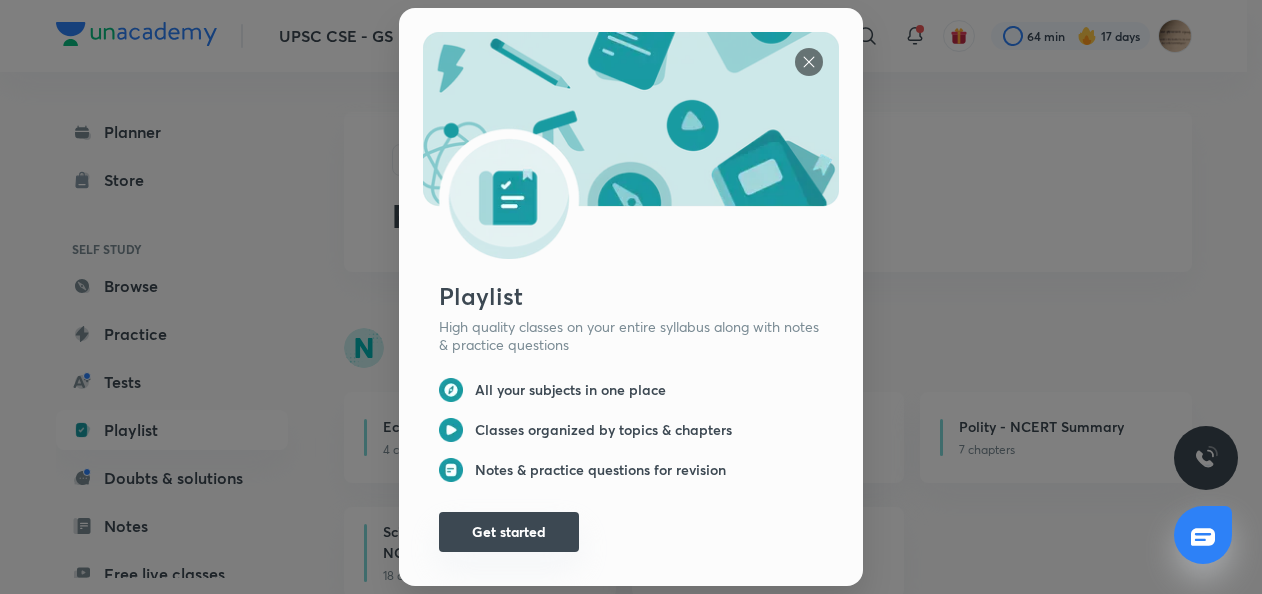 click on "Get started" at bounding box center (509, 532) 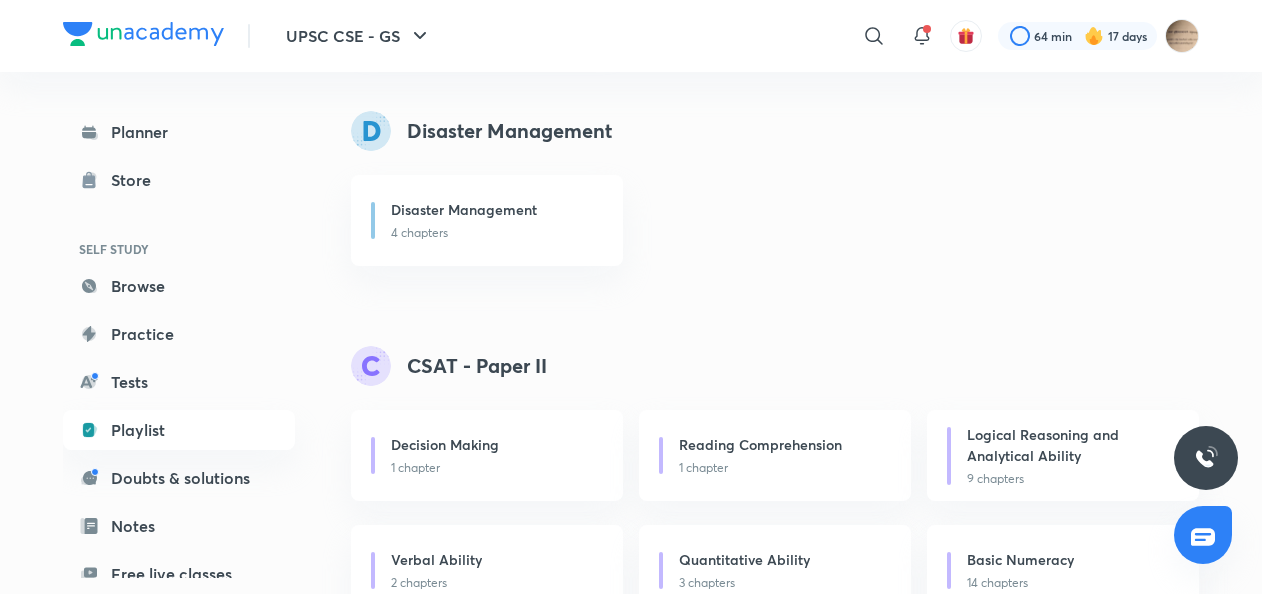 scroll, scrollTop: 3320, scrollLeft: 0, axis: vertical 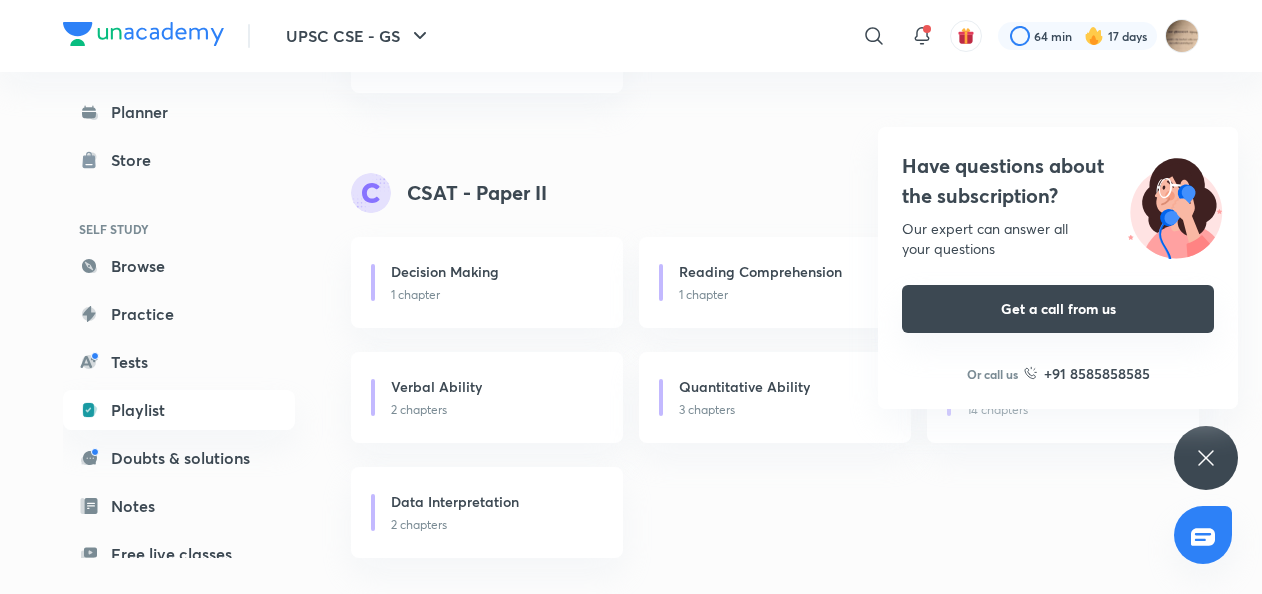 click on "Get a call from us" at bounding box center (1058, 309) 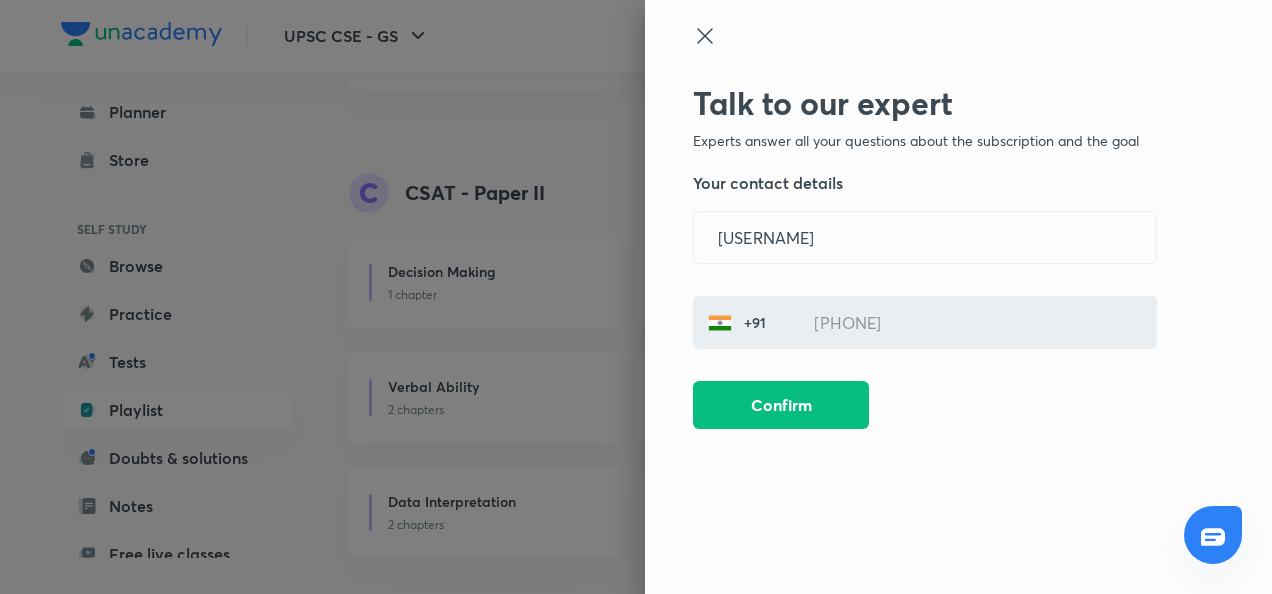 click 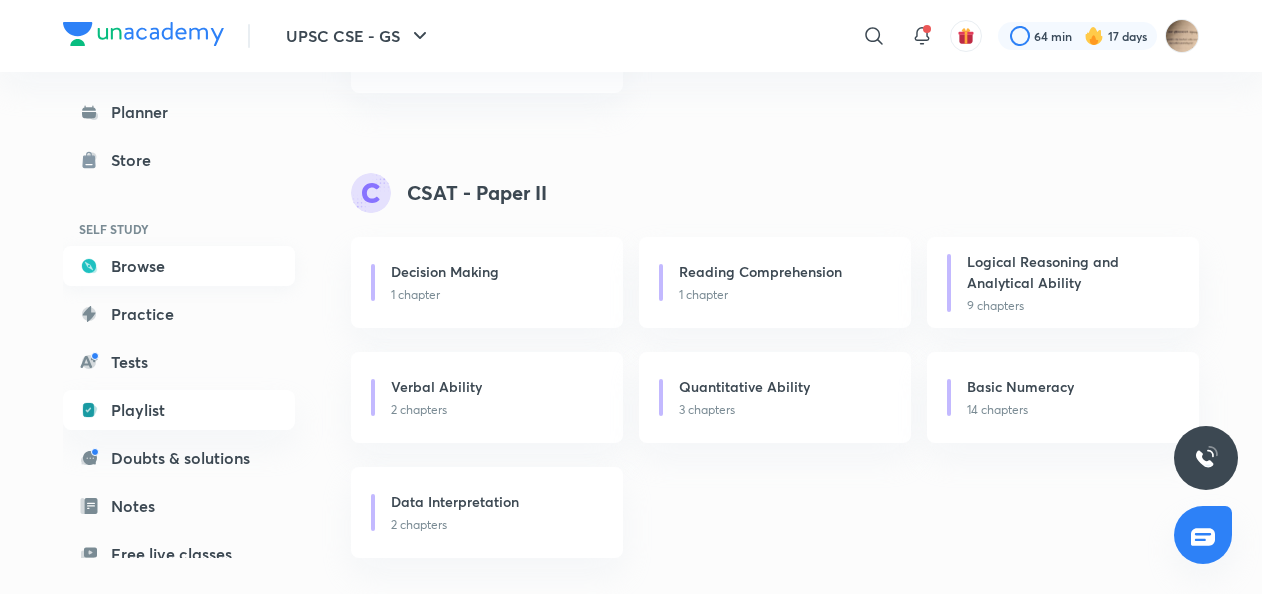 click on "Browse" at bounding box center [179, 266] 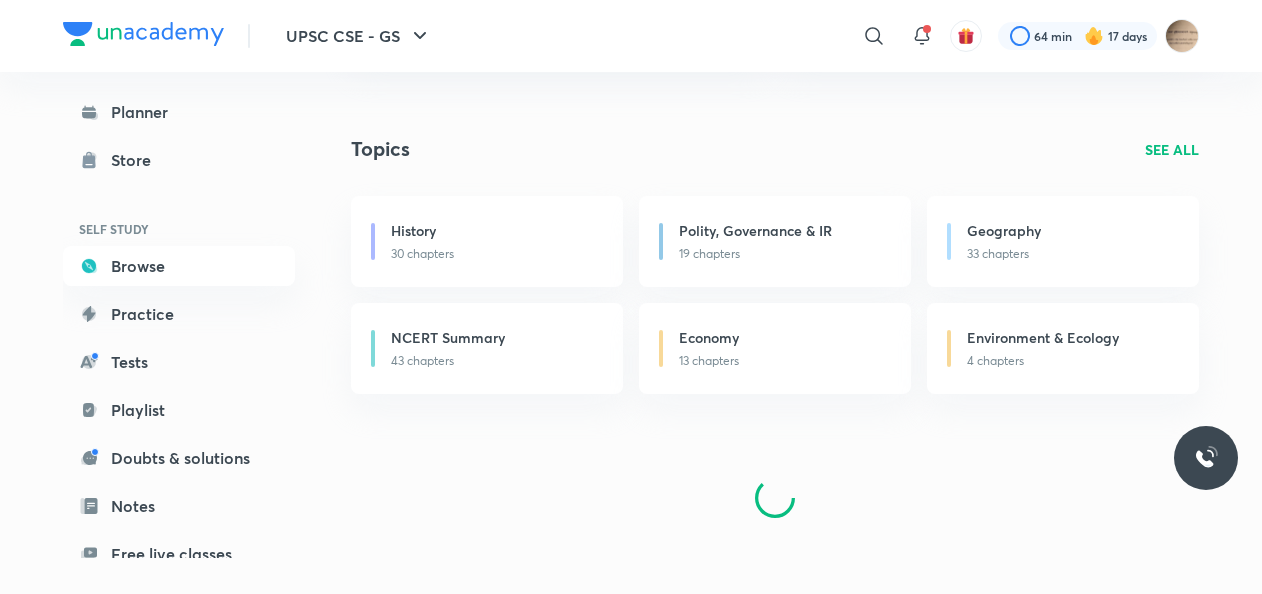 scroll, scrollTop: 0, scrollLeft: 0, axis: both 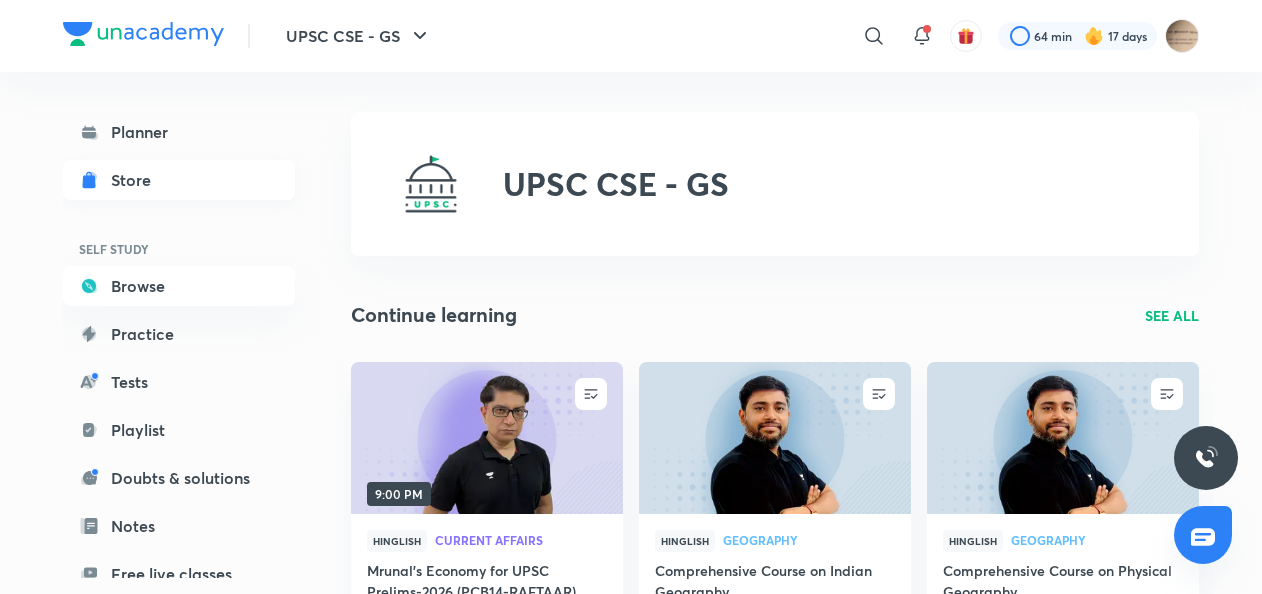 click on "Store" at bounding box center [137, 180] 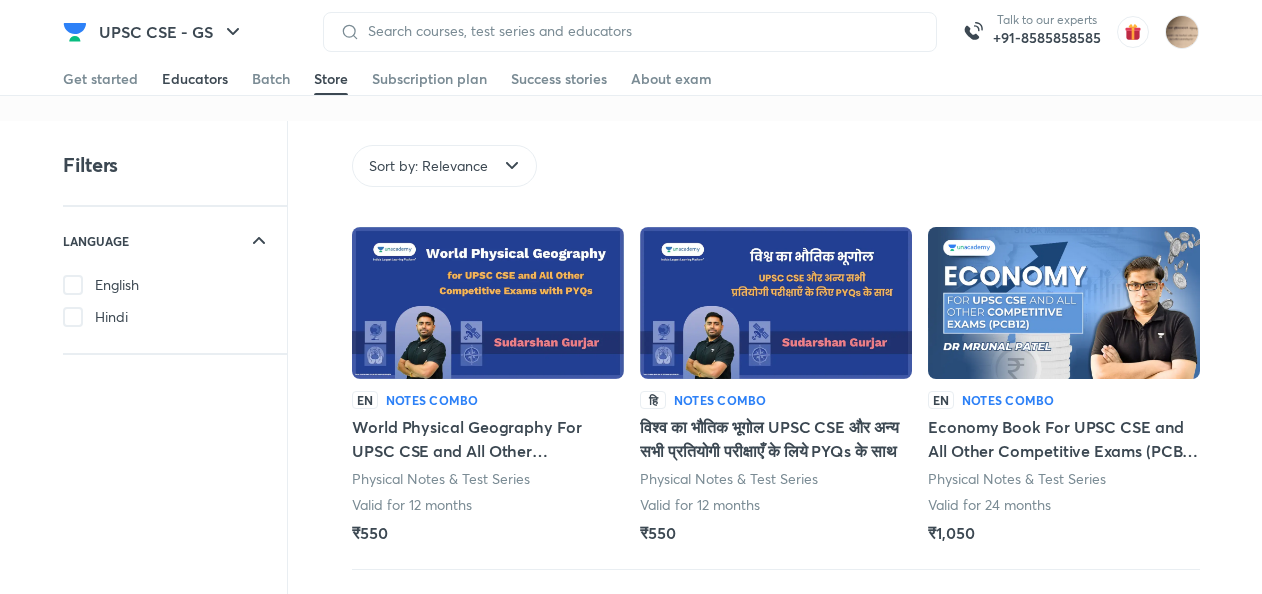 click on "Educators" at bounding box center [195, 79] 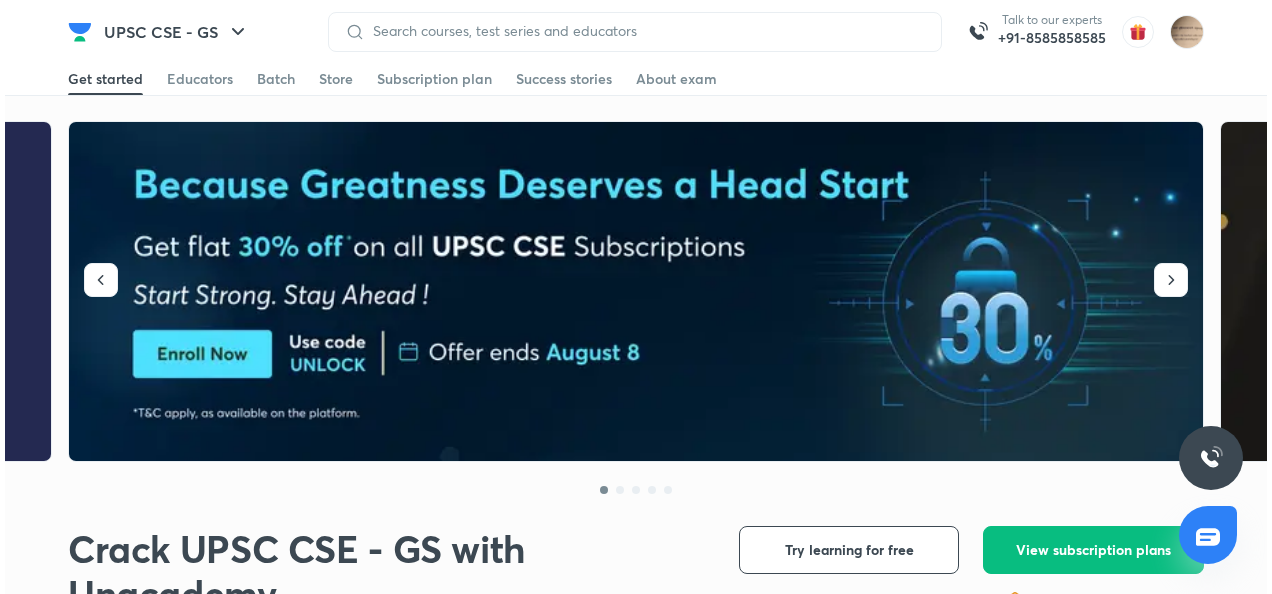 scroll, scrollTop: 0, scrollLeft: 0, axis: both 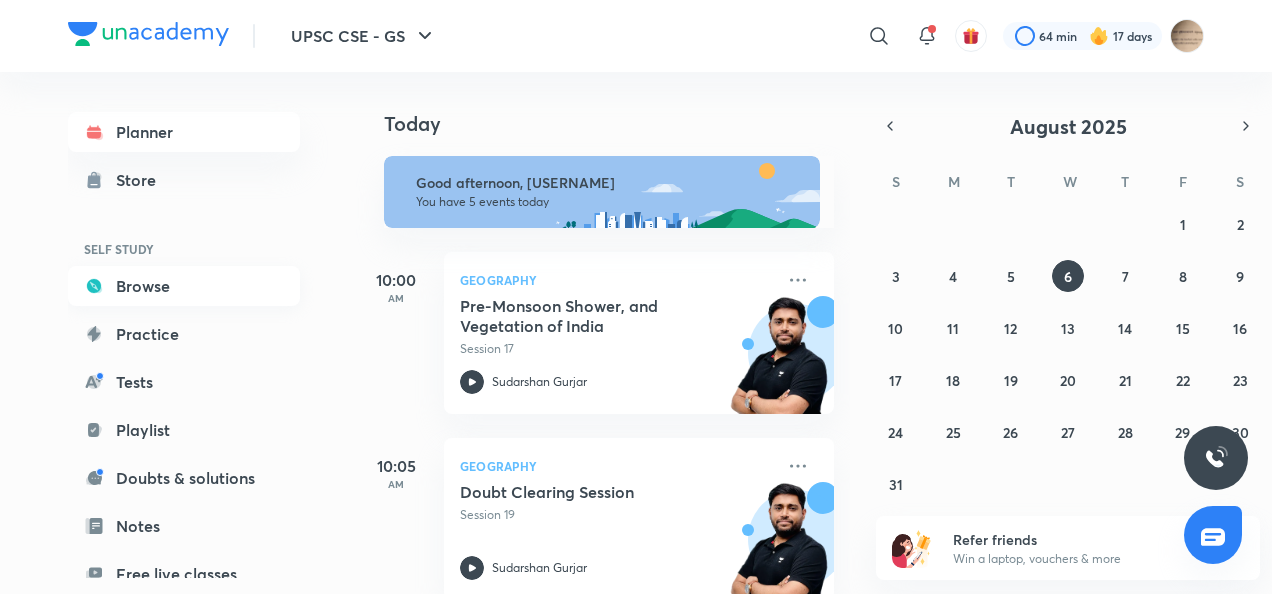 click on "Browse" at bounding box center [184, 286] 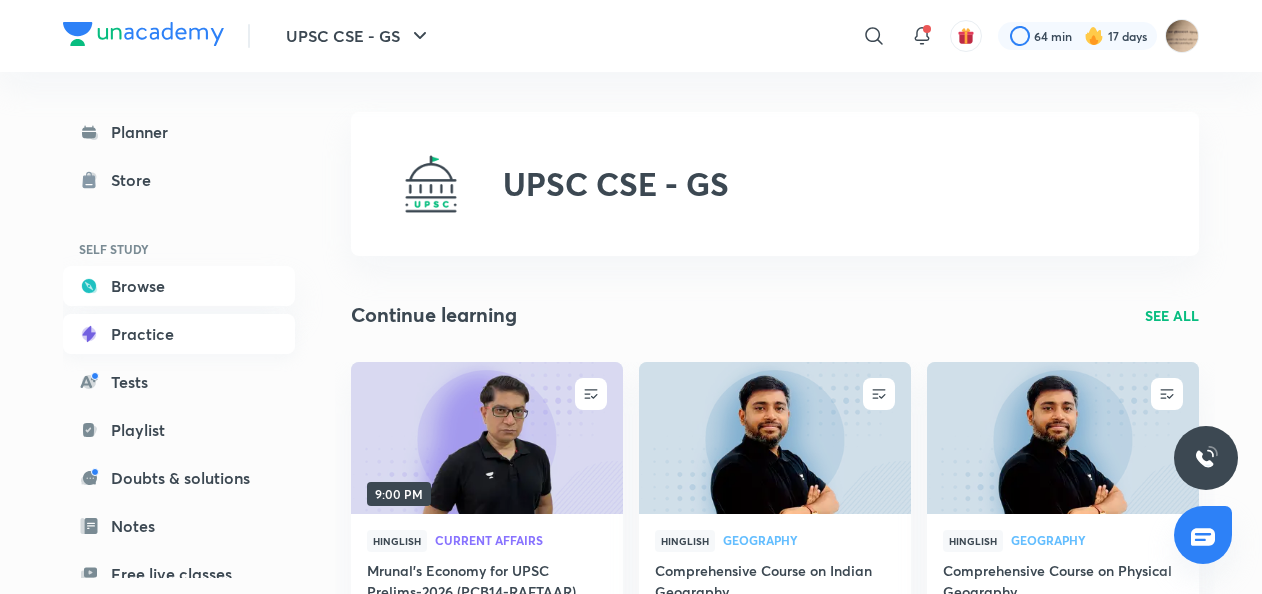 click on "Practice" at bounding box center (179, 334) 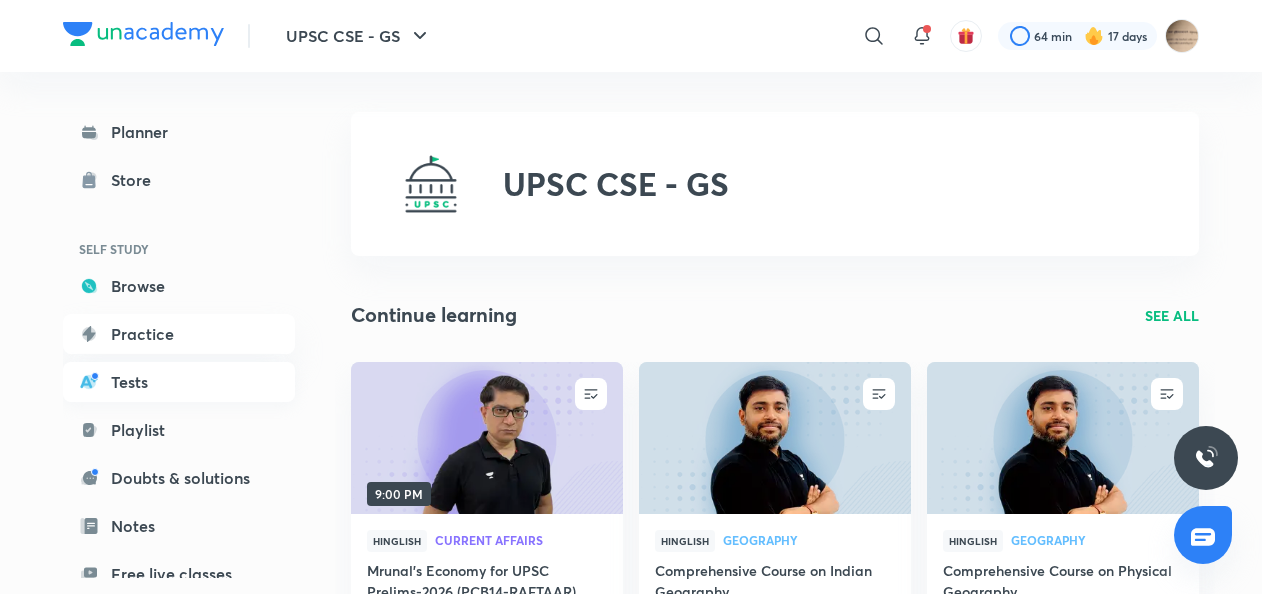 click on "Tests" at bounding box center (179, 382) 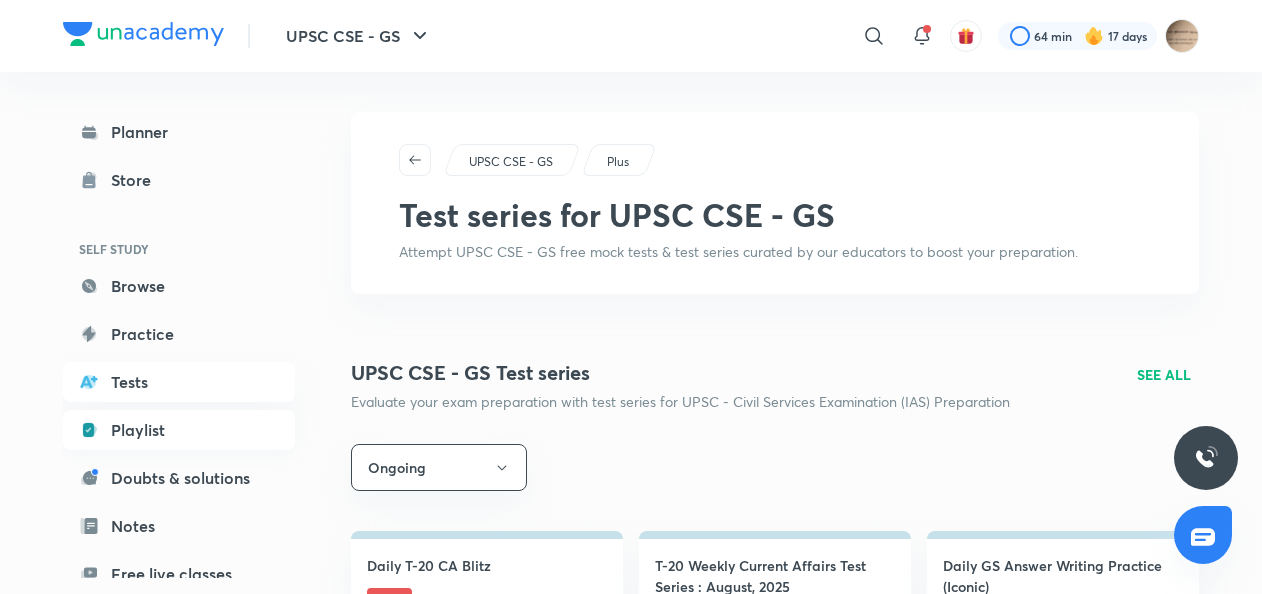 click on "Playlist" at bounding box center (179, 430) 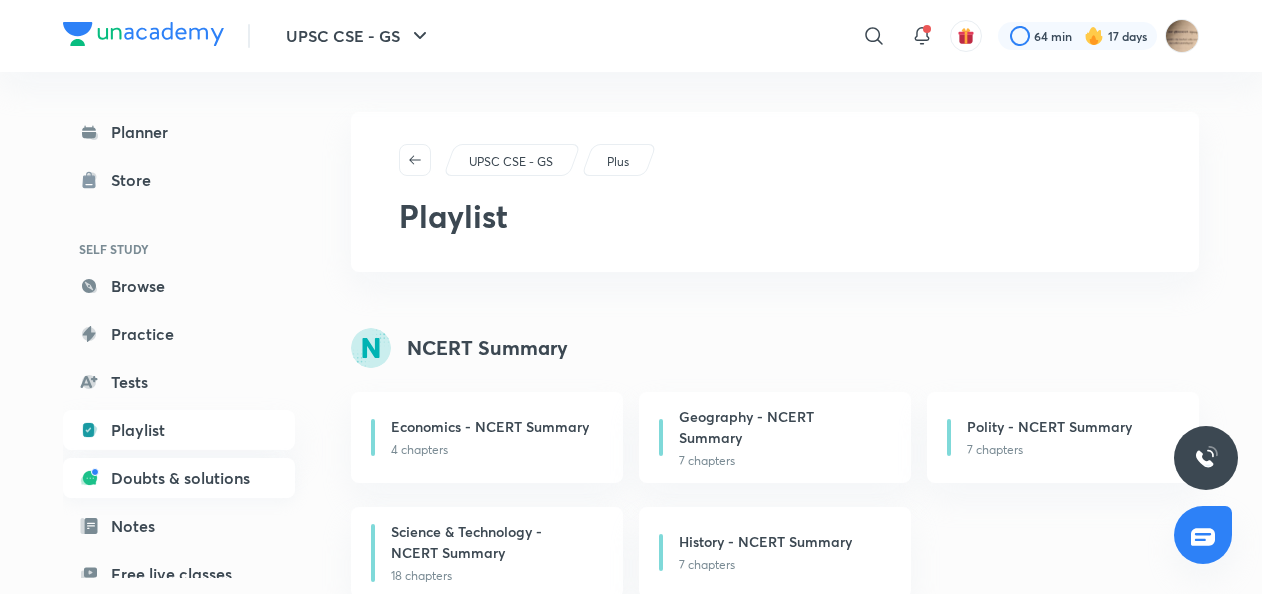 click on "Doubts & solutions" at bounding box center (179, 478) 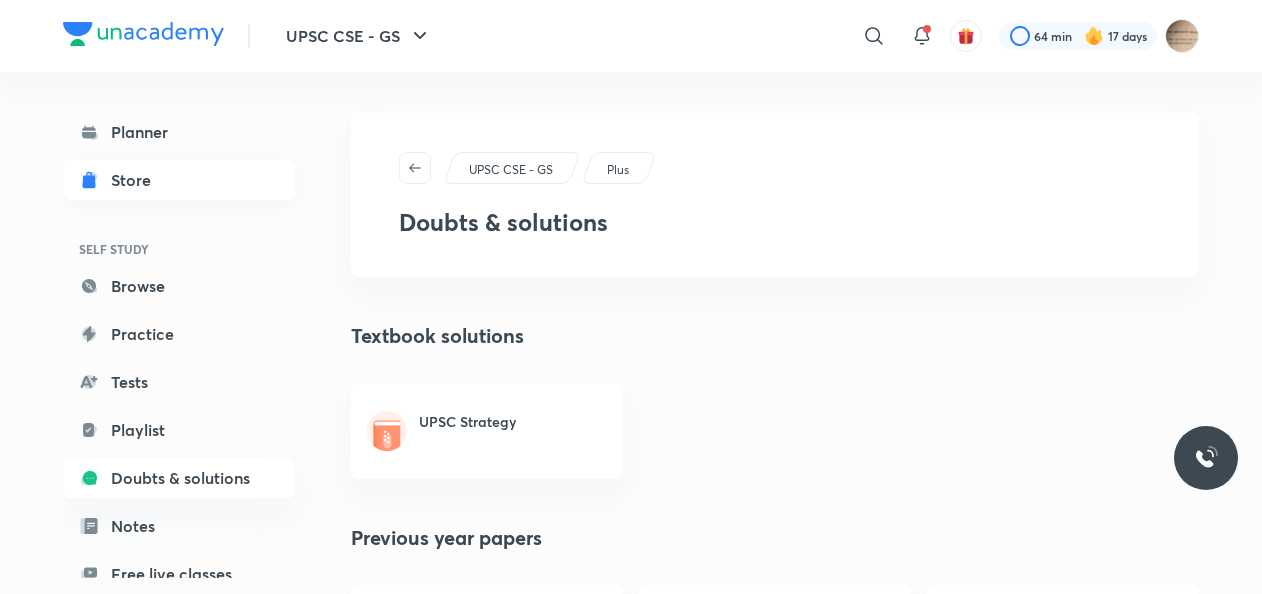 click on "Store" at bounding box center [137, 180] 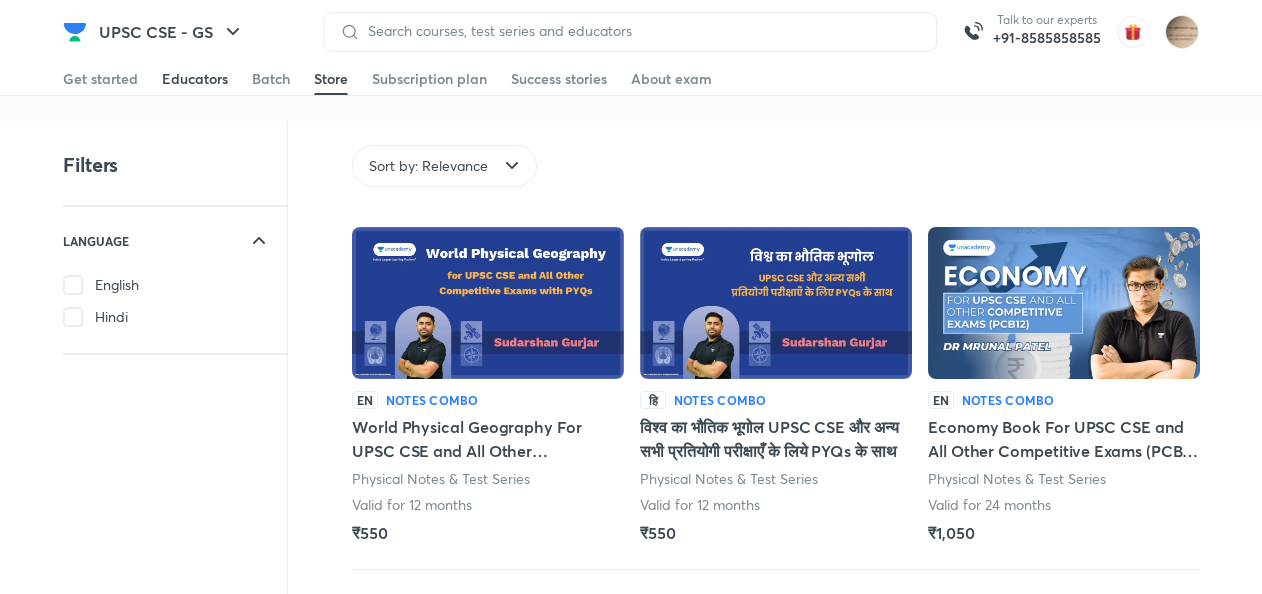 click on "Educators" at bounding box center [195, 79] 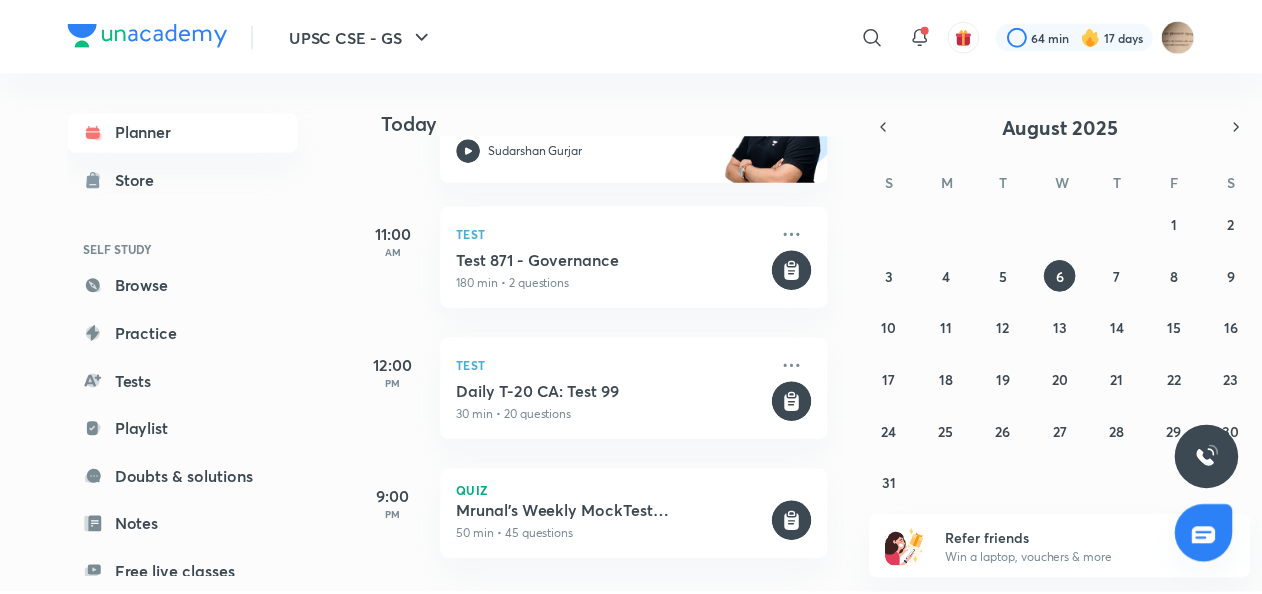 scroll, scrollTop: 0, scrollLeft: 0, axis: both 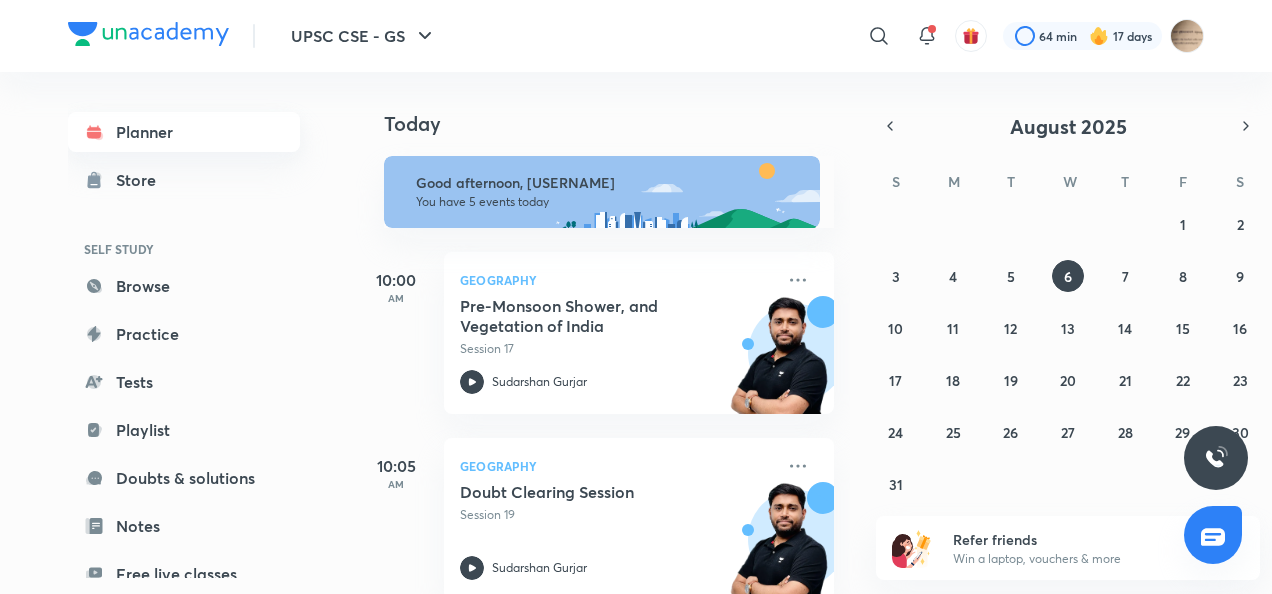 click on "Planner" at bounding box center (184, 132) 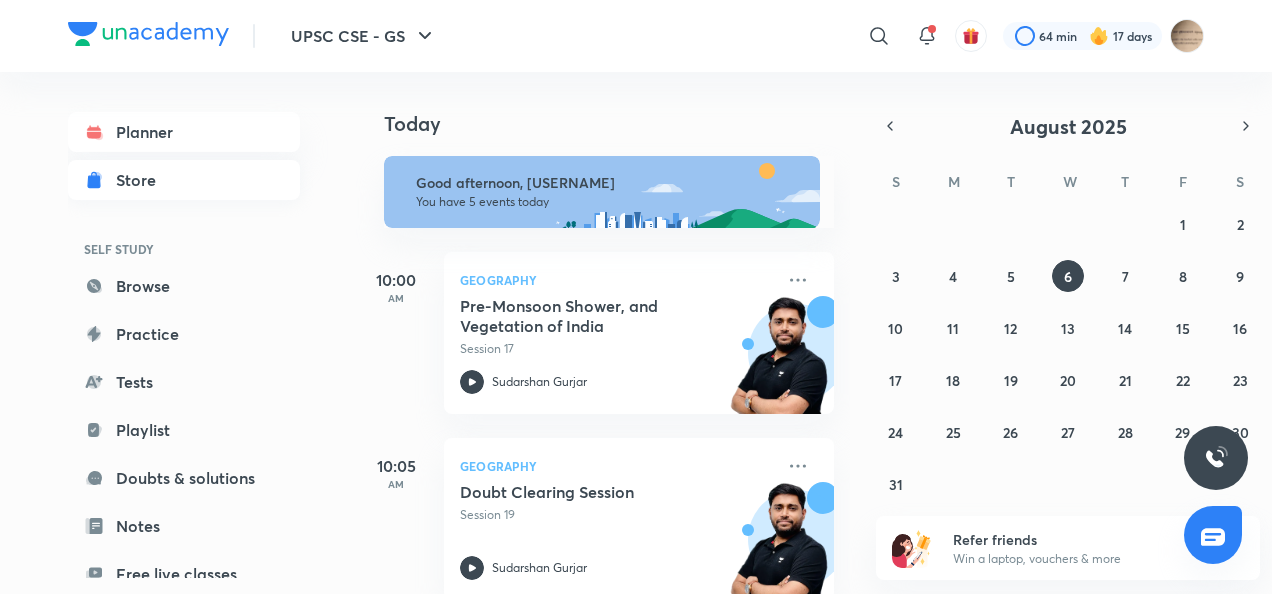 click on "Store" at bounding box center (142, 180) 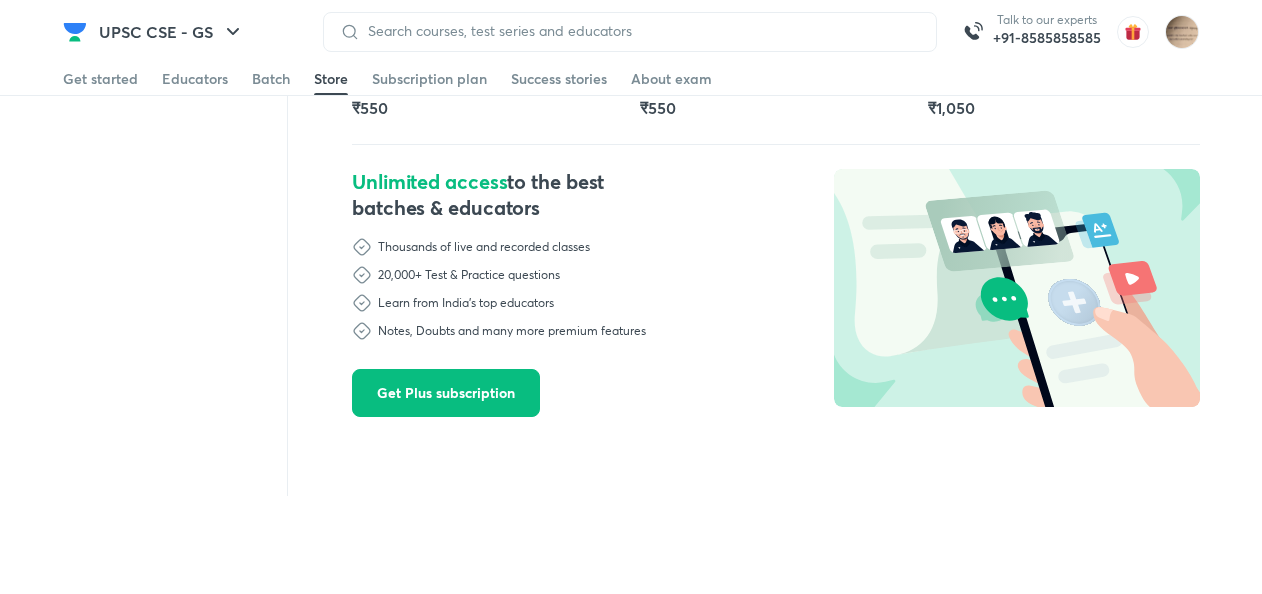 scroll, scrollTop: 426, scrollLeft: 0, axis: vertical 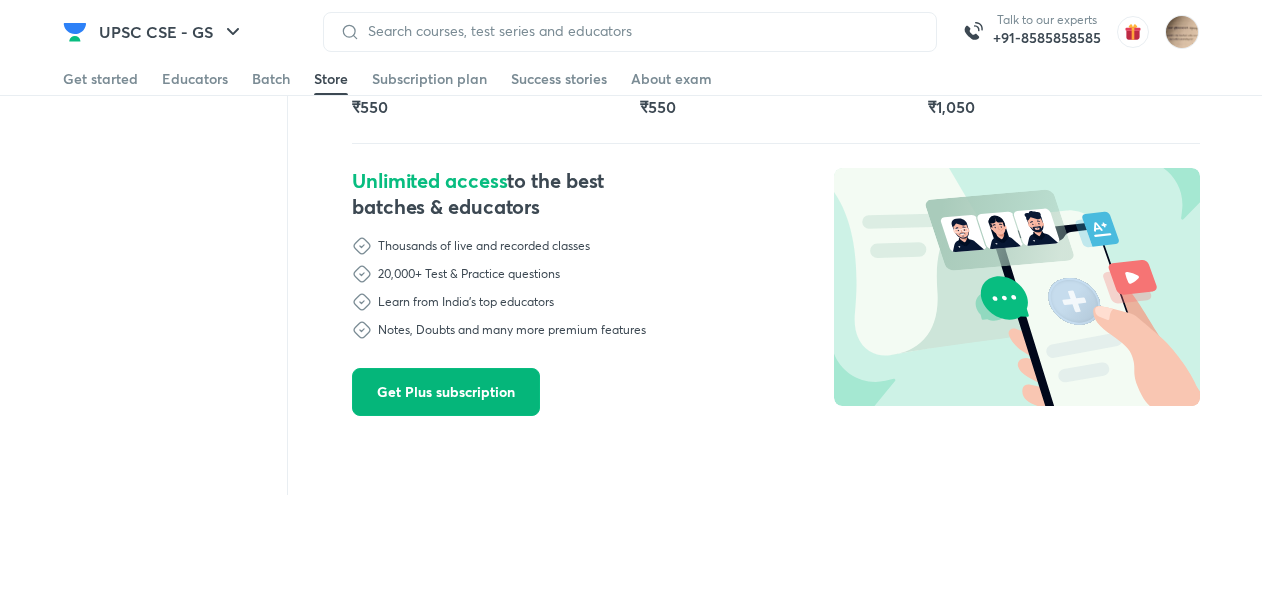 click on "Get Plus subscription" at bounding box center (446, 392) 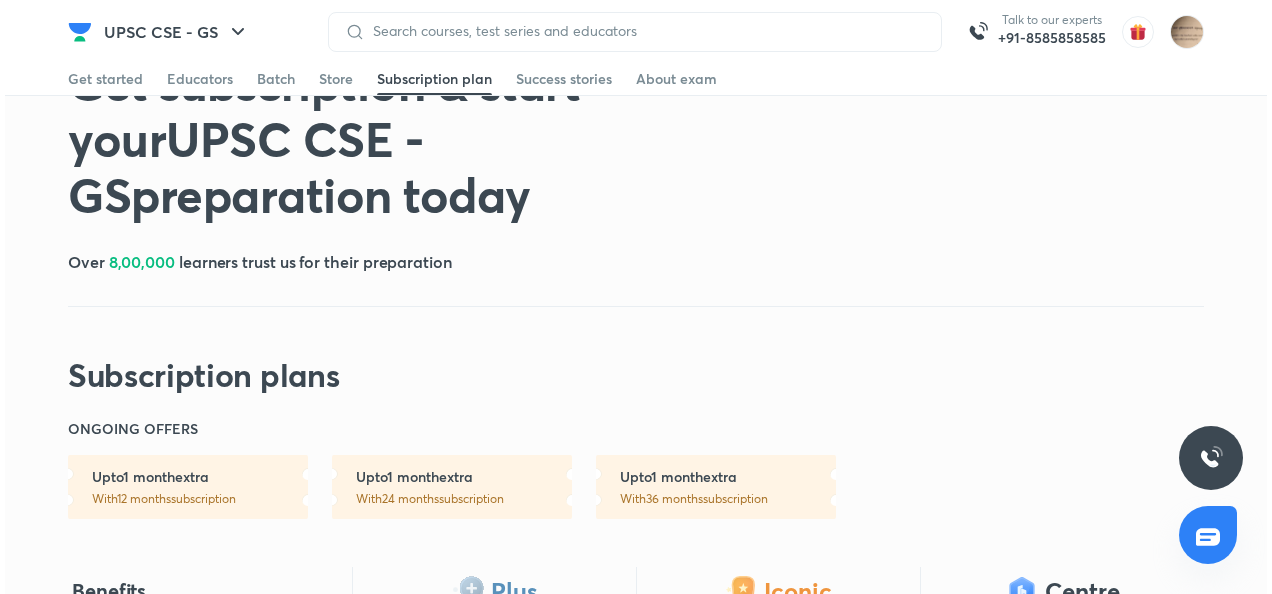 scroll, scrollTop: 80, scrollLeft: 0, axis: vertical 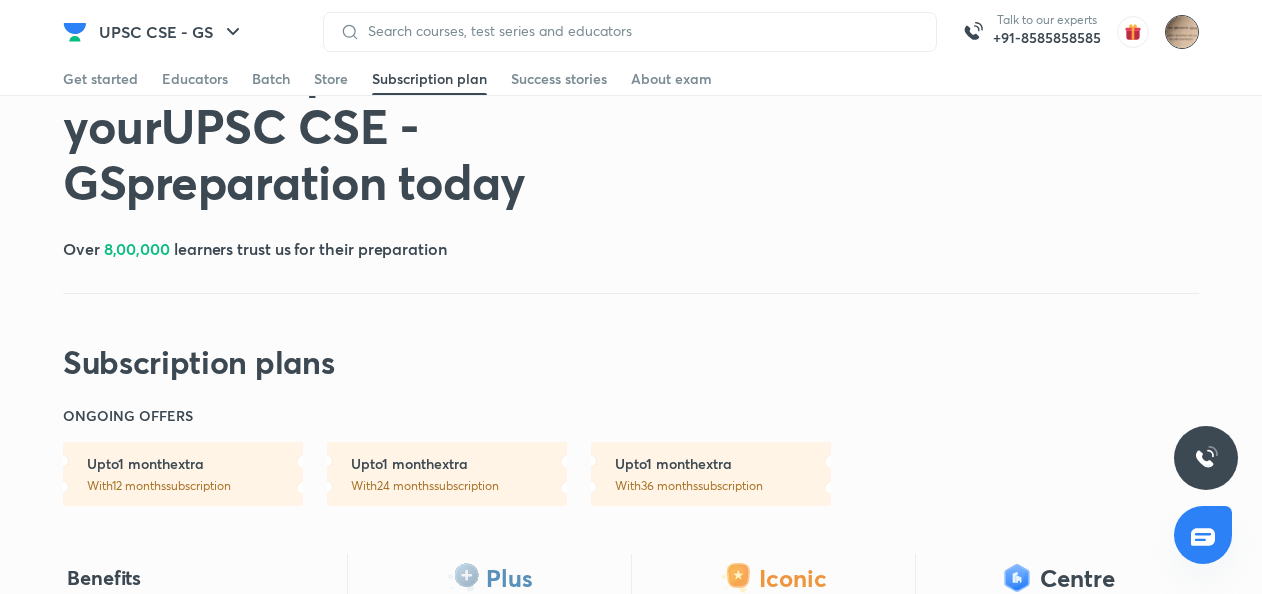 click at bounding box center (1182, 32) 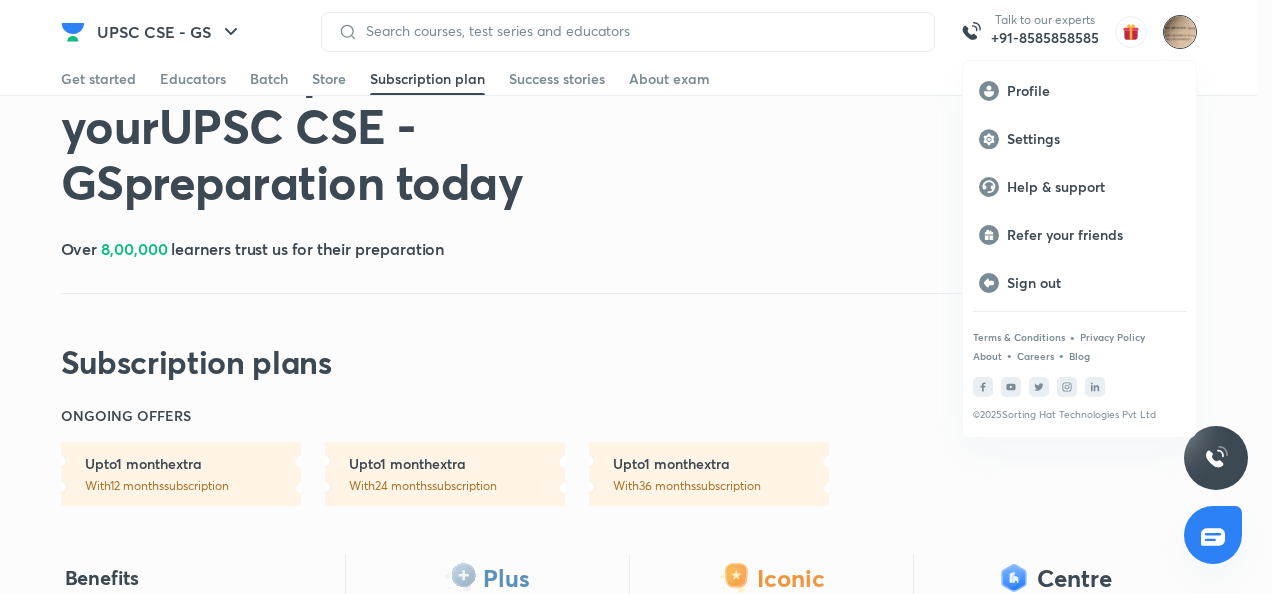 click at bounding box center (636, 297) 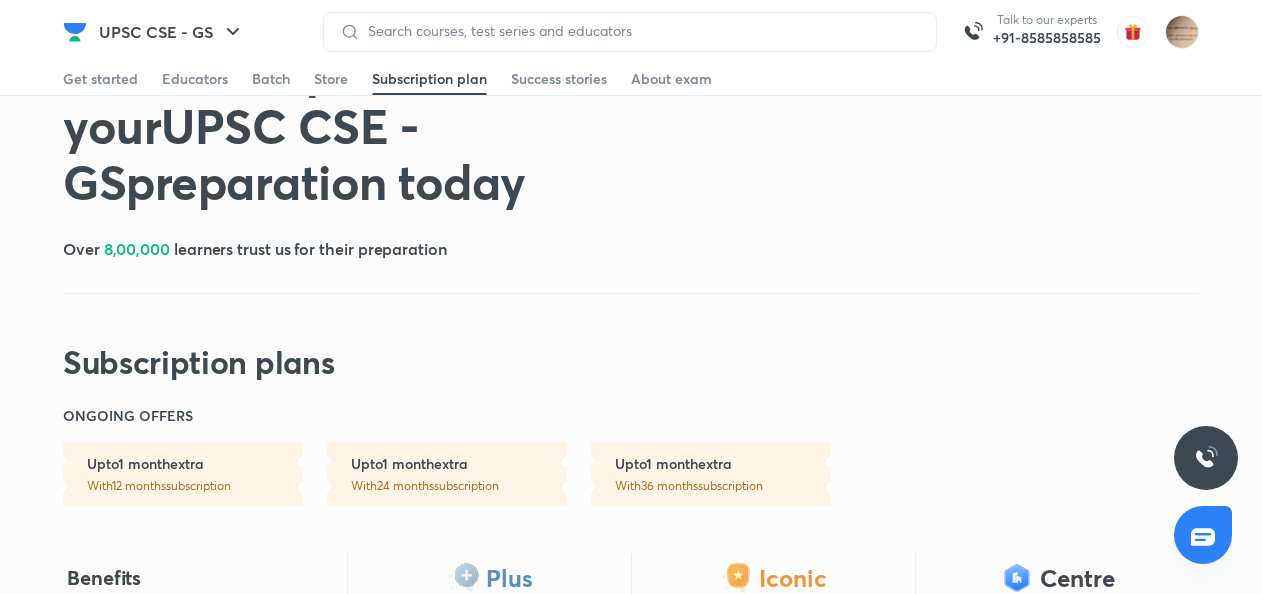 click on "Get subscription & start your  UPSC CSE - GS  preparation today Over    8,00,000   learners trust us for their preparation Subscription plans ONGOING OFFERS Upto  1 month  extra With  12 months  subscription Upto  1 month  extra With  24 months  subscription Upto  1 month  extra With  36 months  subscription Free Lite Plus Iconic Centre   India's best educators   Interactive live classes   Structured courses & PDFs   Live tests & quizzes   Printed Notes**   1:1 Live Mentorship   Mains Q&A practice   Daily Special Content   All PLUS Benefits   Access to curated test series    Daily practice questions   India's best educators   Interactive live classes   Structured courses & PDFs   Live tests & quizzes   Printed Notes**   1:1 Live Mentorship   Mains Q&A practice   Daily Special Content   All PLUS Benefits   Access to curated test series    Daily practice questions   India's best educators   Interactive live classes   Structured courses & PDFs   Live tests & quizzes   Printed Notes**   1:1 Live Mentorship" at bounding box center [631, 633] 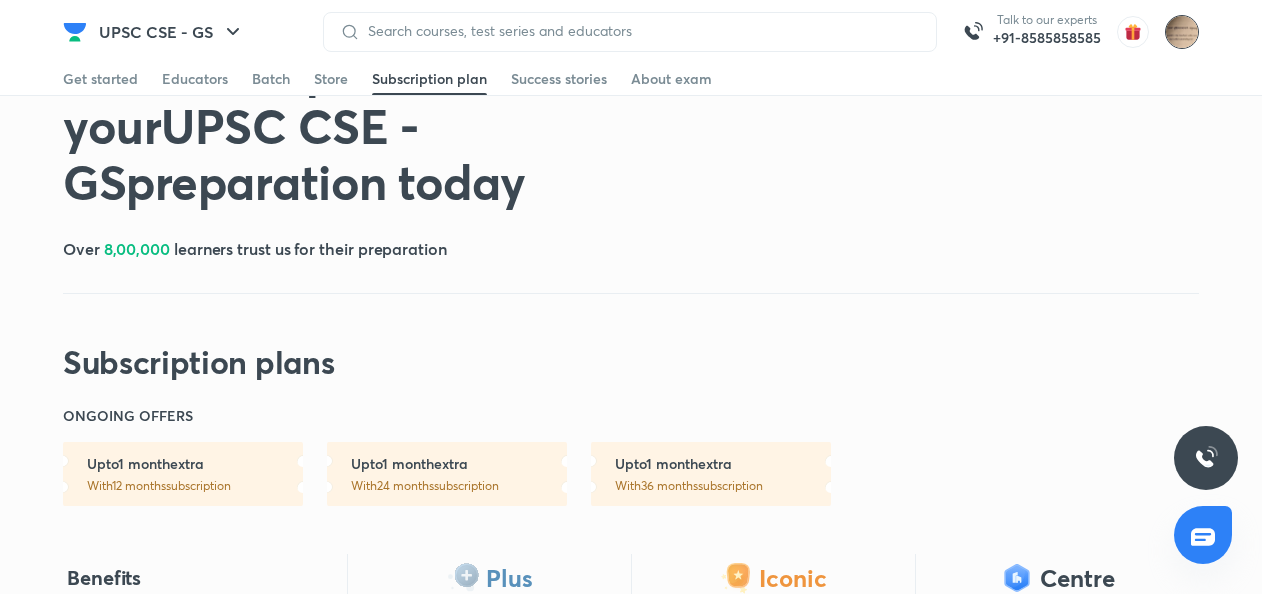 click at bounding box center (1182, 32) 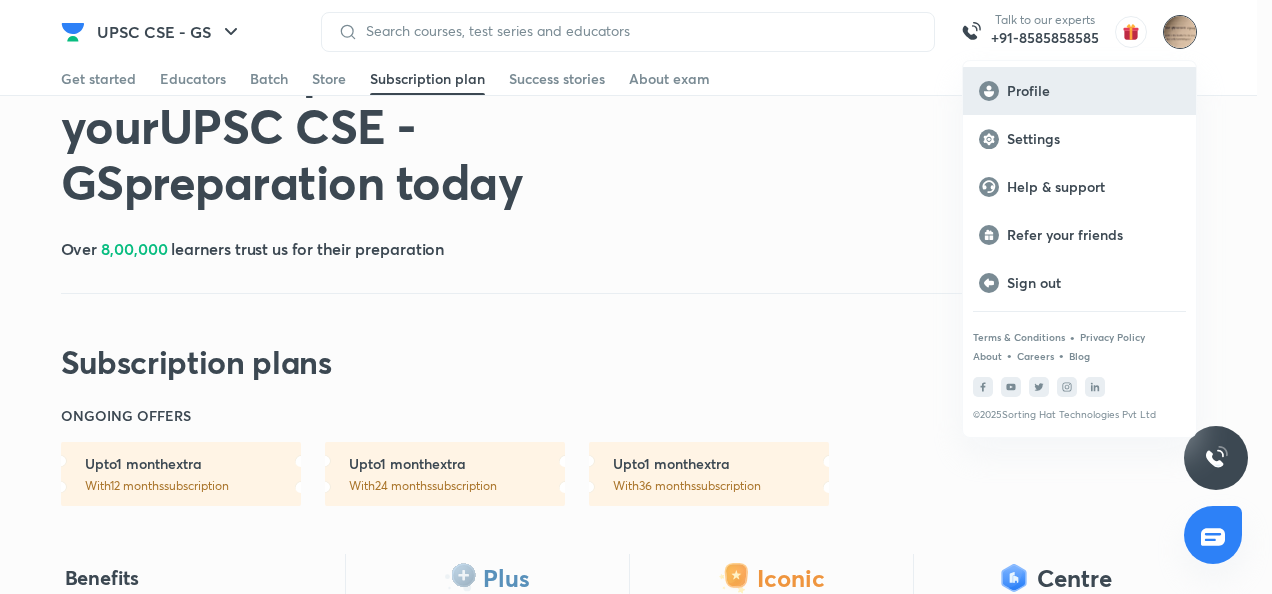 click on "Profile" at bounding box center [1093, 91] 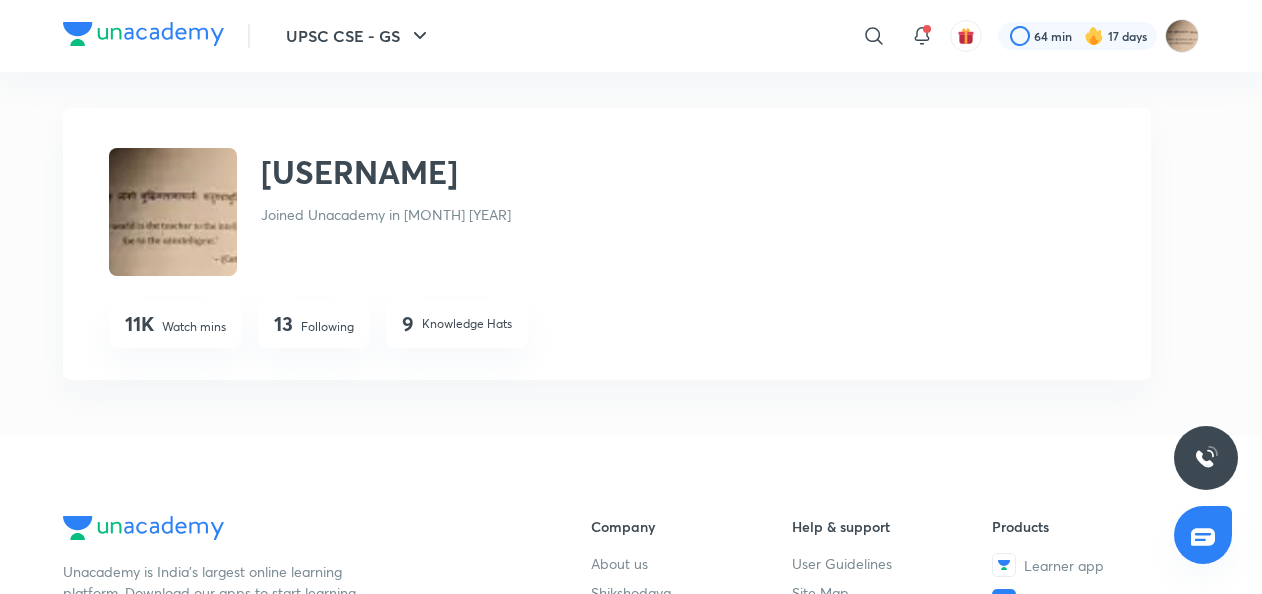 scroll, scrollTop: 0, scrollLeft: 0, axis: both 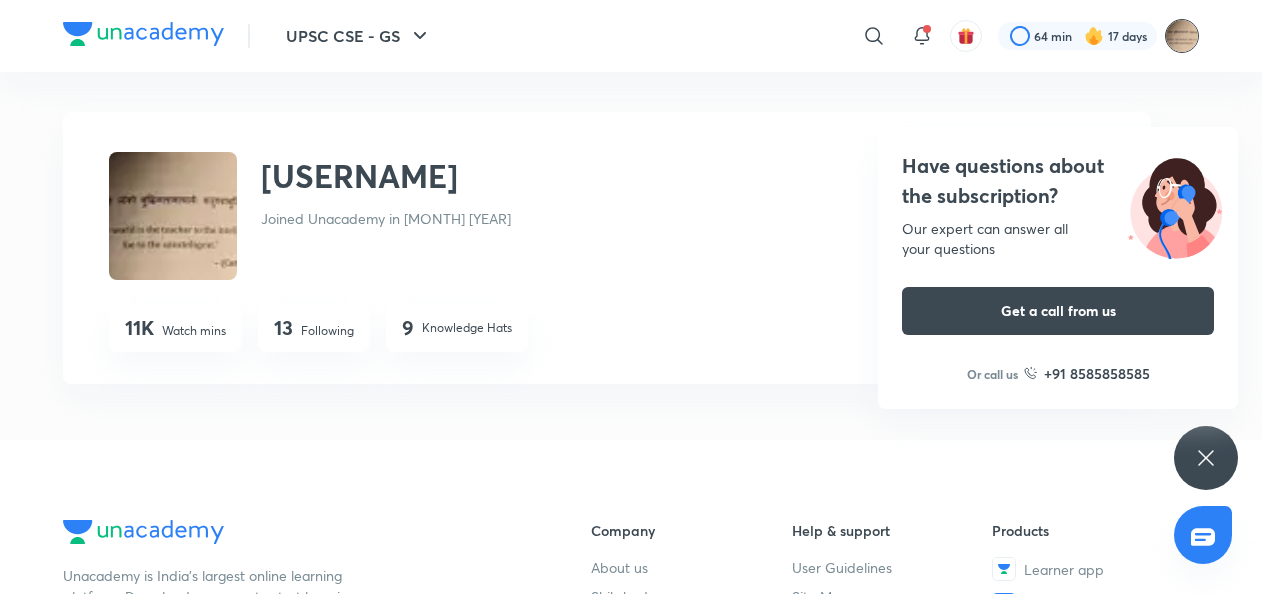 click at bounding box center [1182, 36] 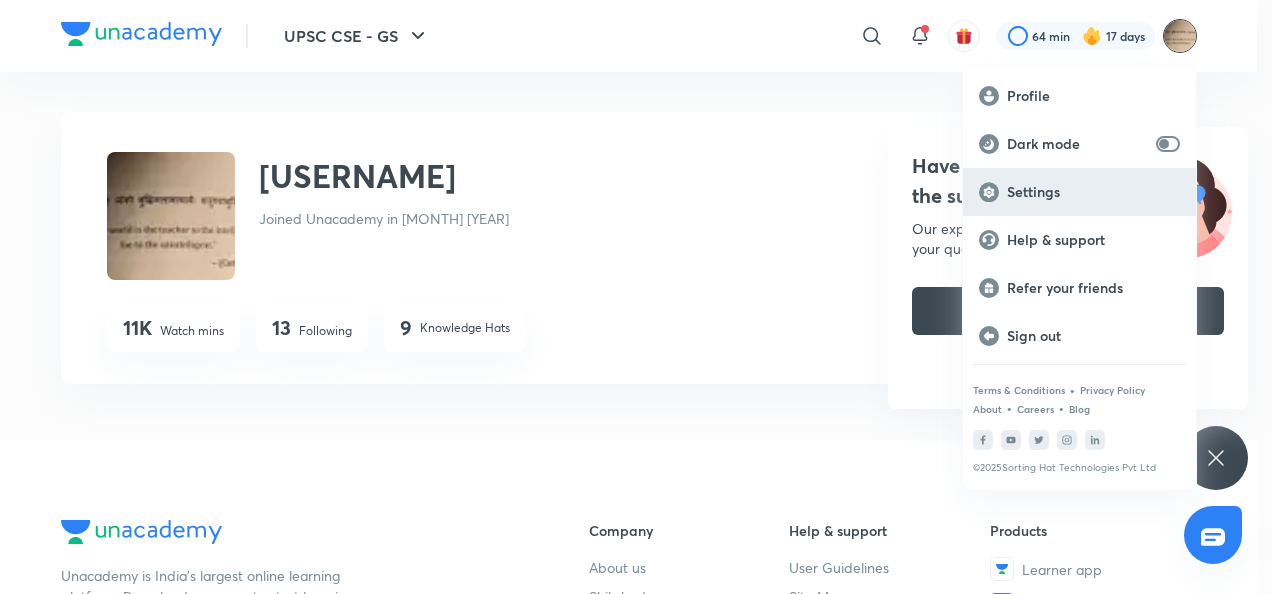 click on "Settings" at bounding box center (1093, 192) 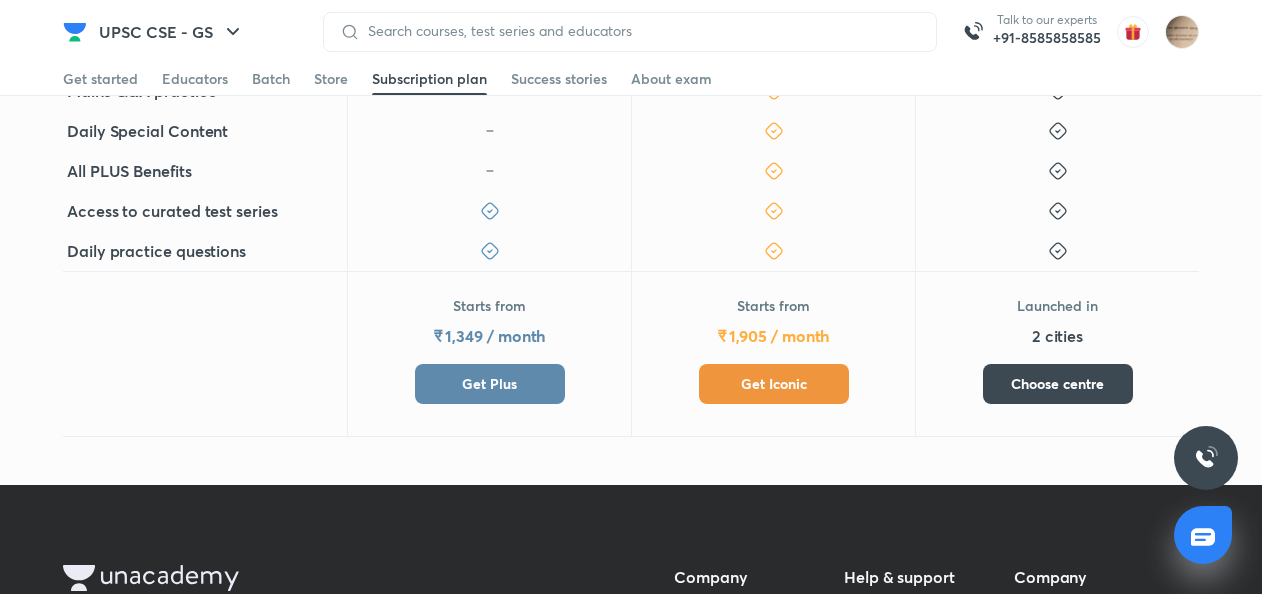 scroll, scrollTop: 869, scrollLeft: 0, axis: vertical 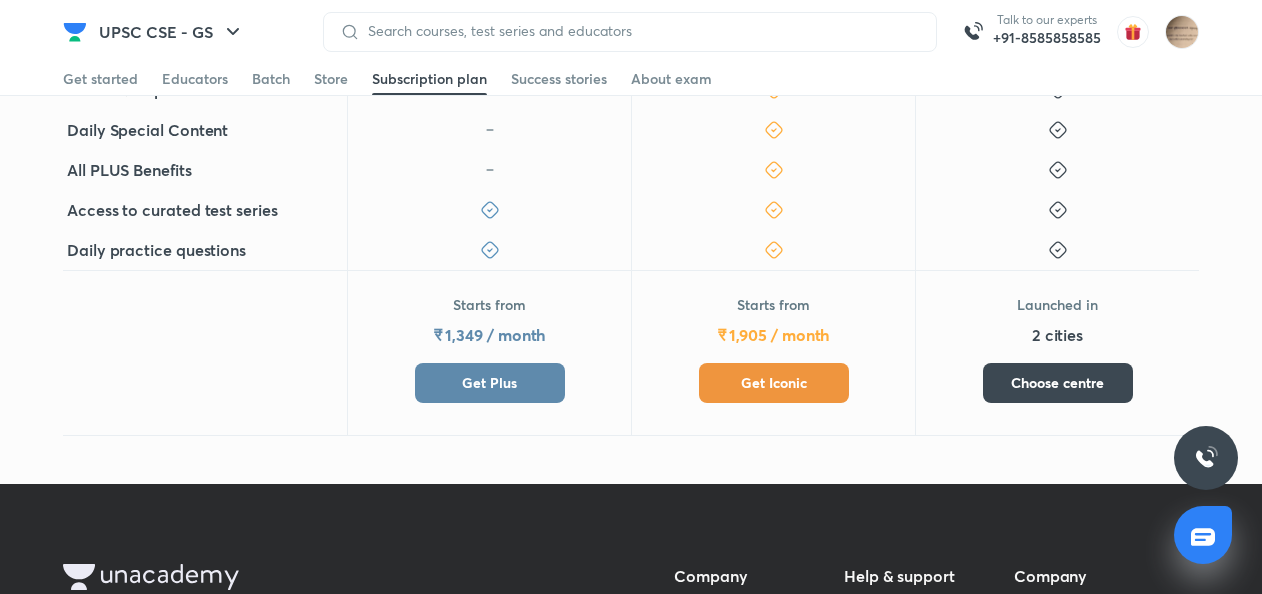 click on "Choose centre" at bounding box center (1057, 383) 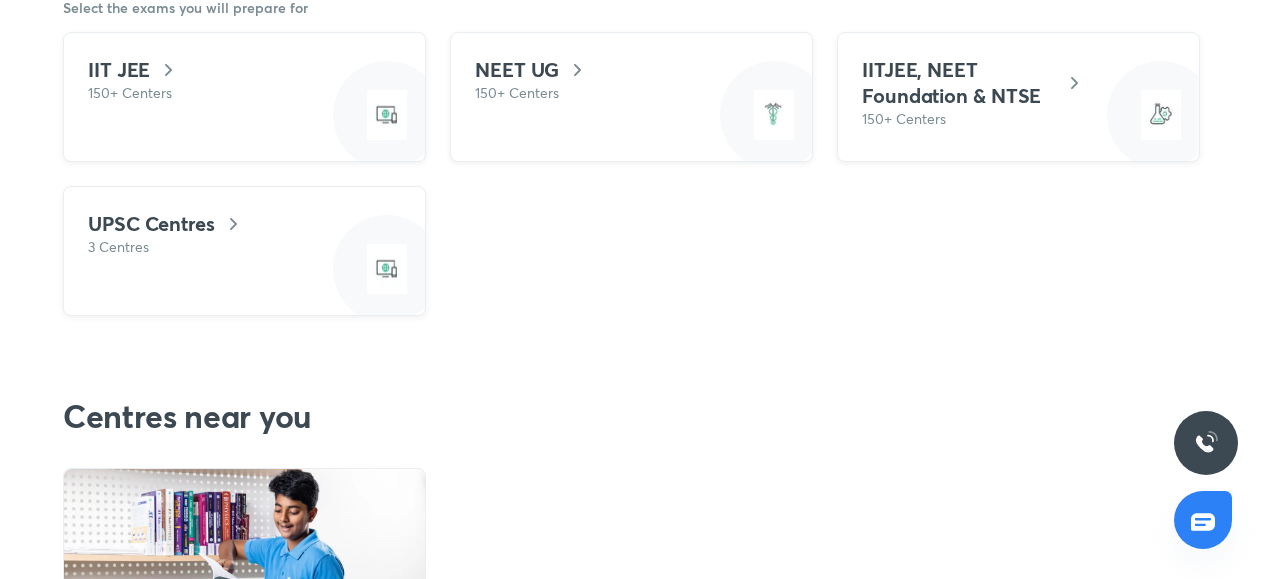 scroll, scrollTop: 613, scrollLeft: 0, axis: vertical 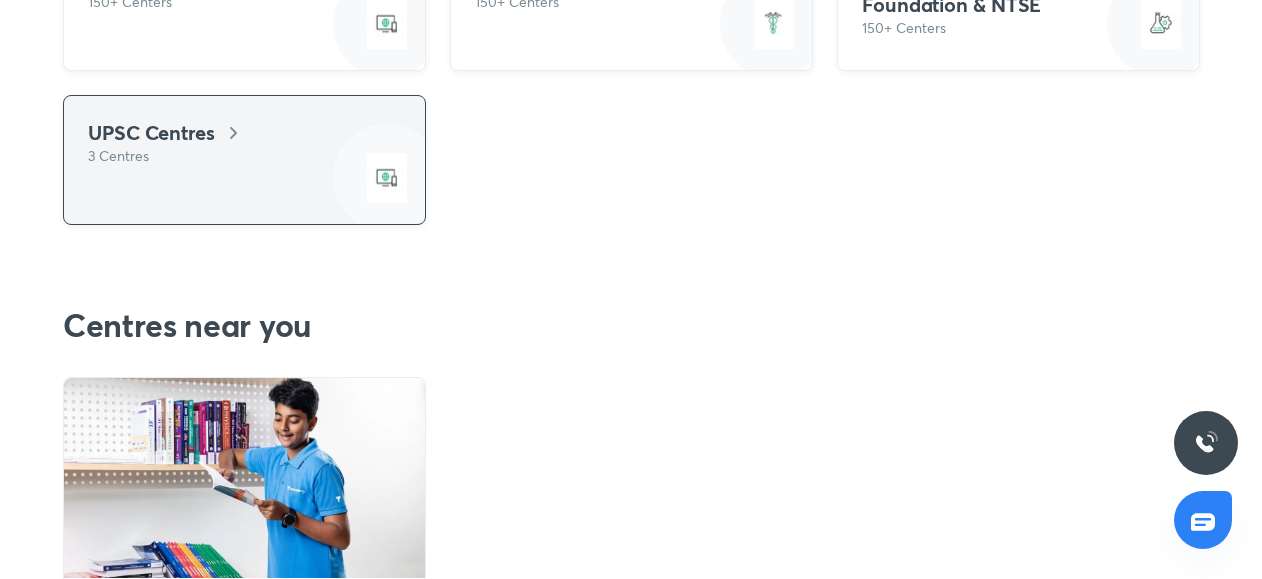 click at bounding box center [244, 174] 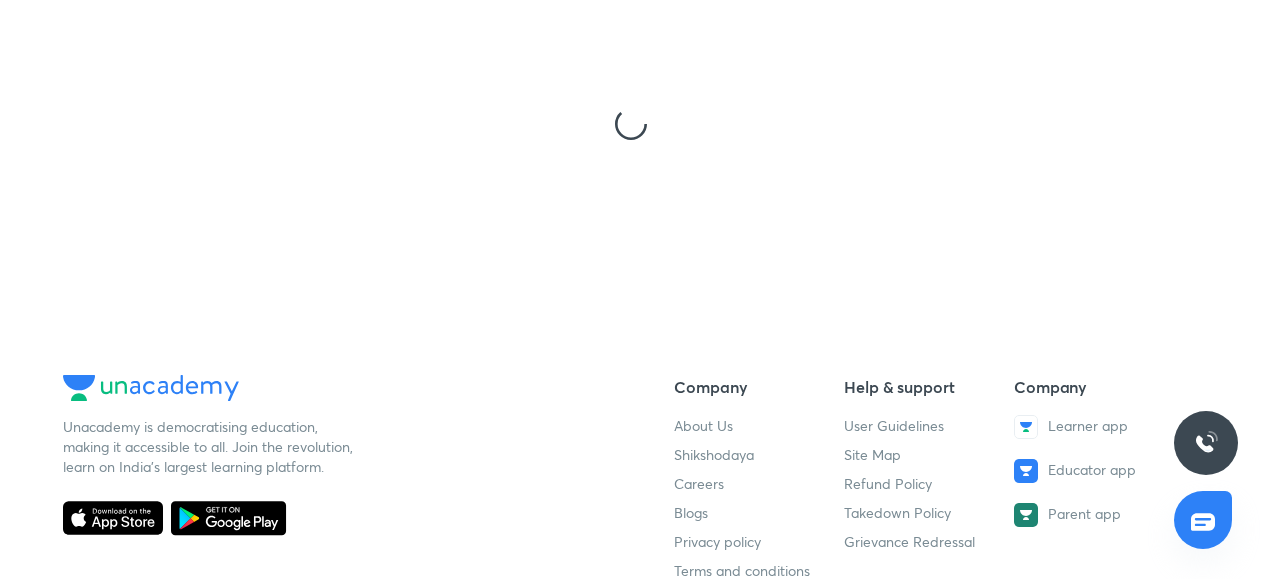 scroll, scrollTop: 0, scrollLeft: 0, axis: both 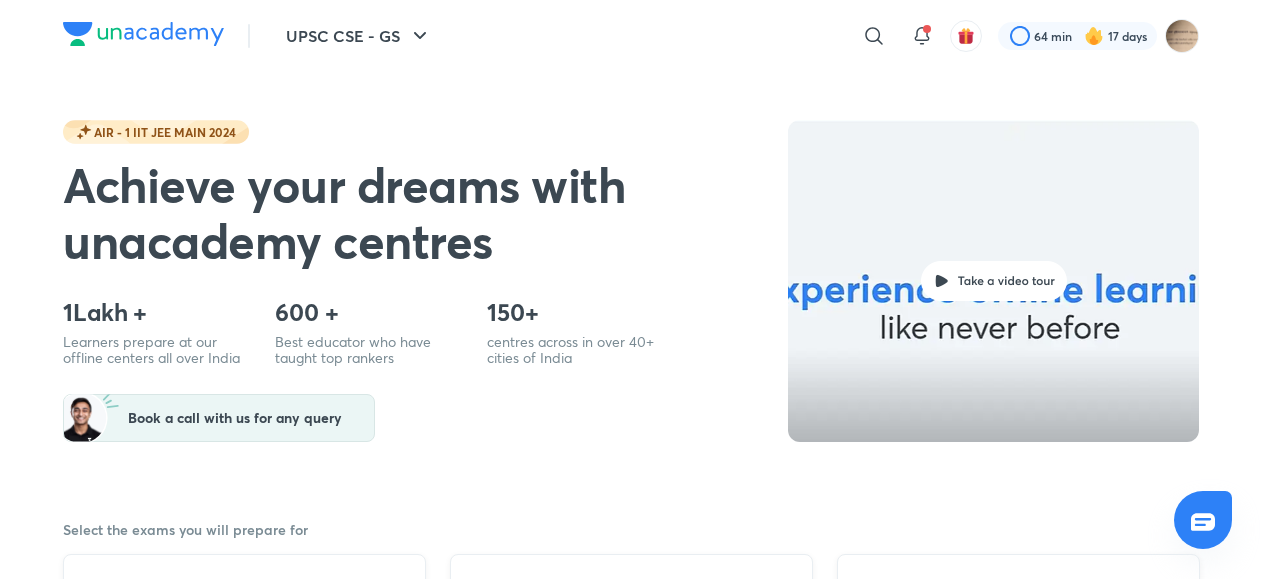 type on "[USERNAME]" 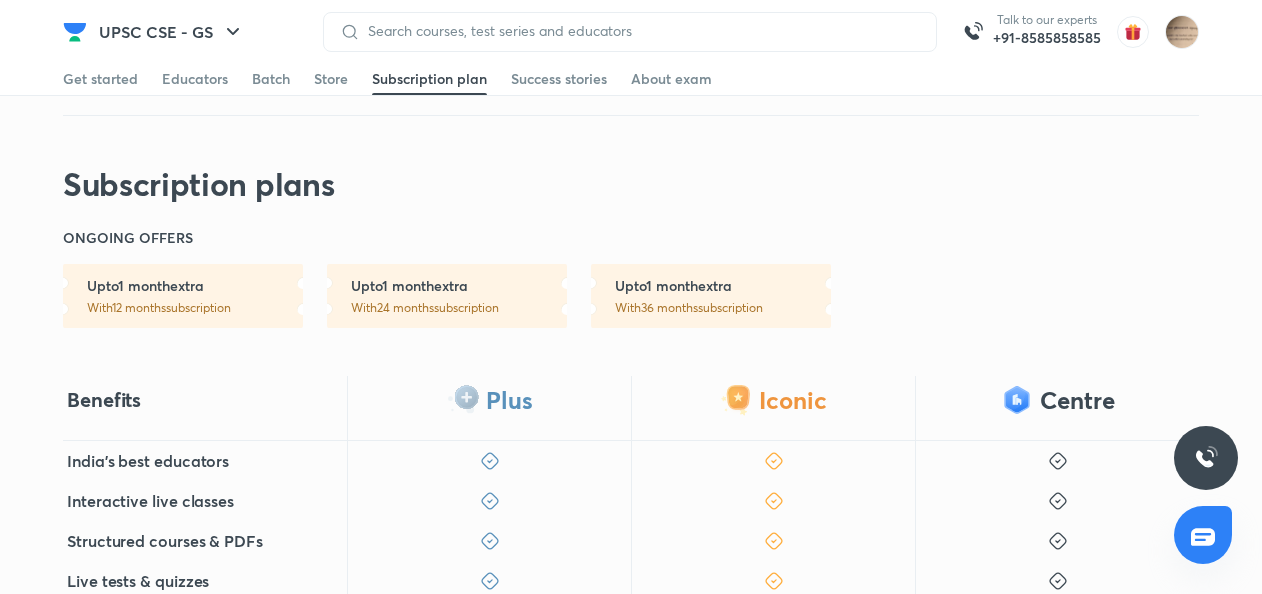 scroll, scrollTop: 400, scrollLeft: 0, axis: vertical 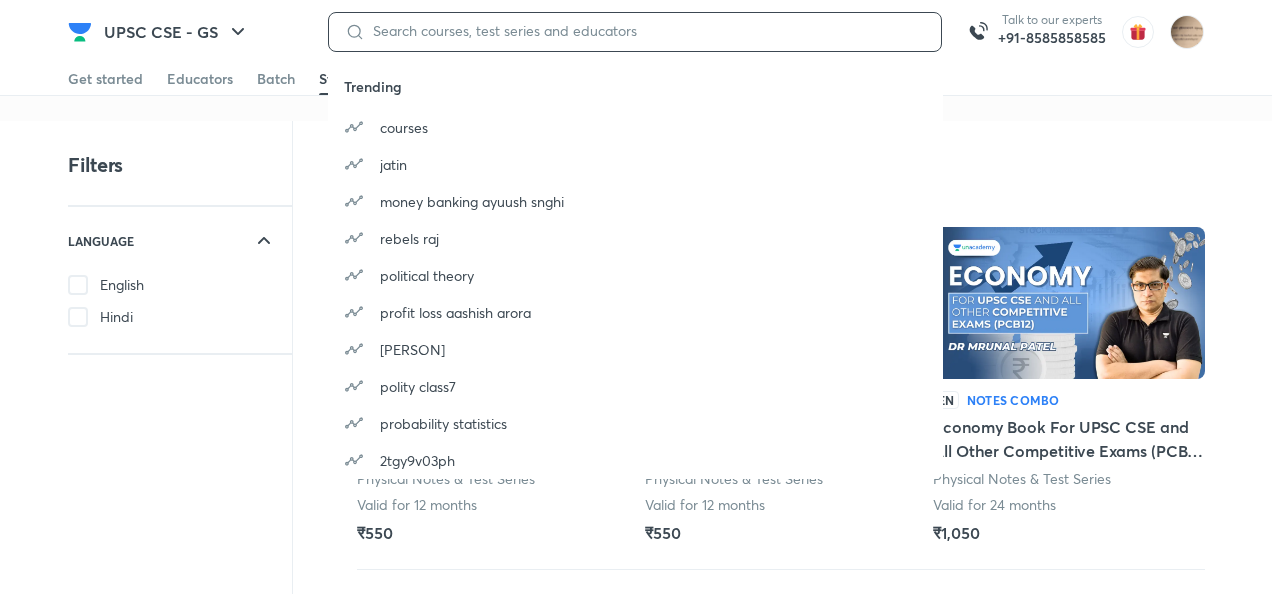 click at bounding box center [645, 31] 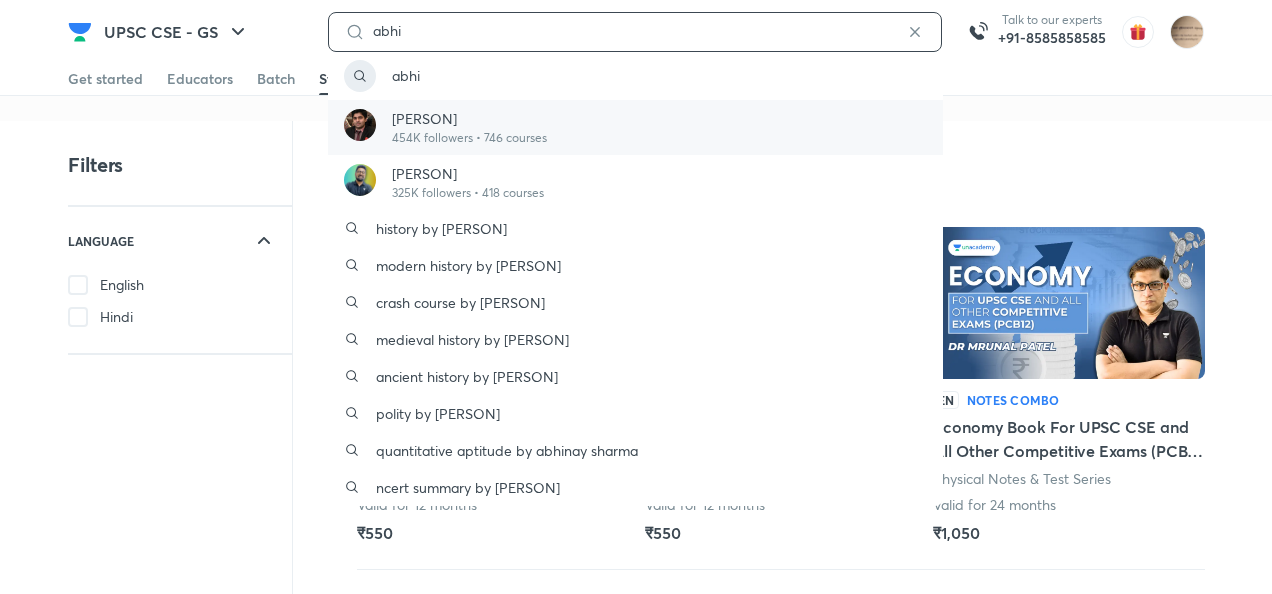 type on "abhi" 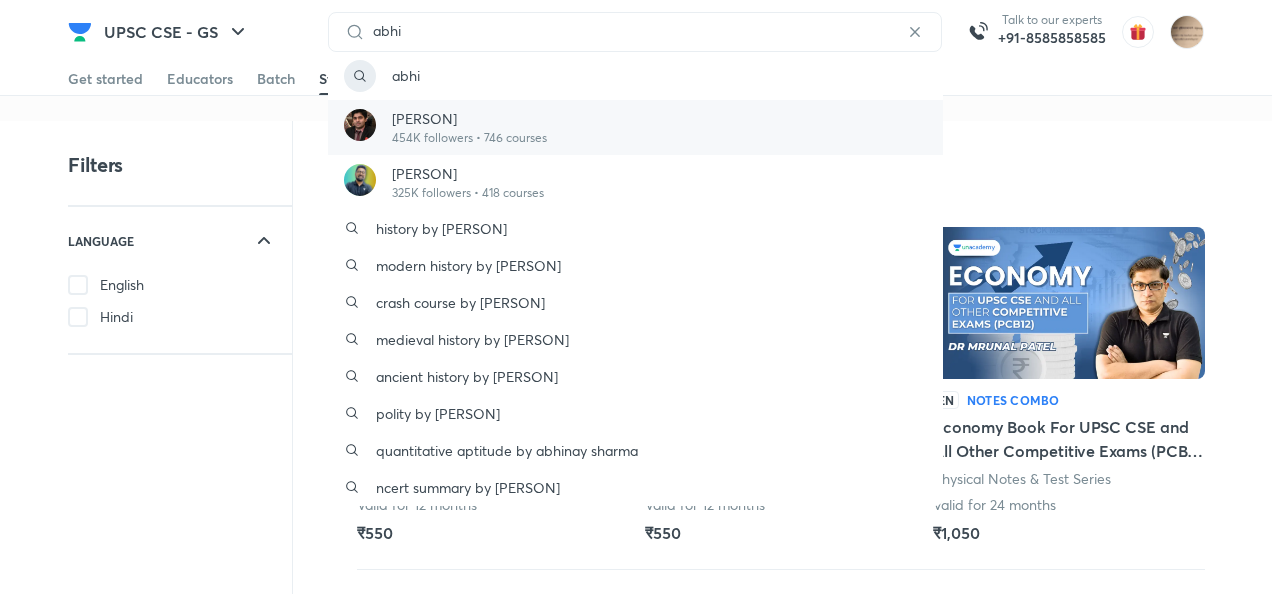 click on "454K followers • 746 courses" at bounding box center (469, 138) 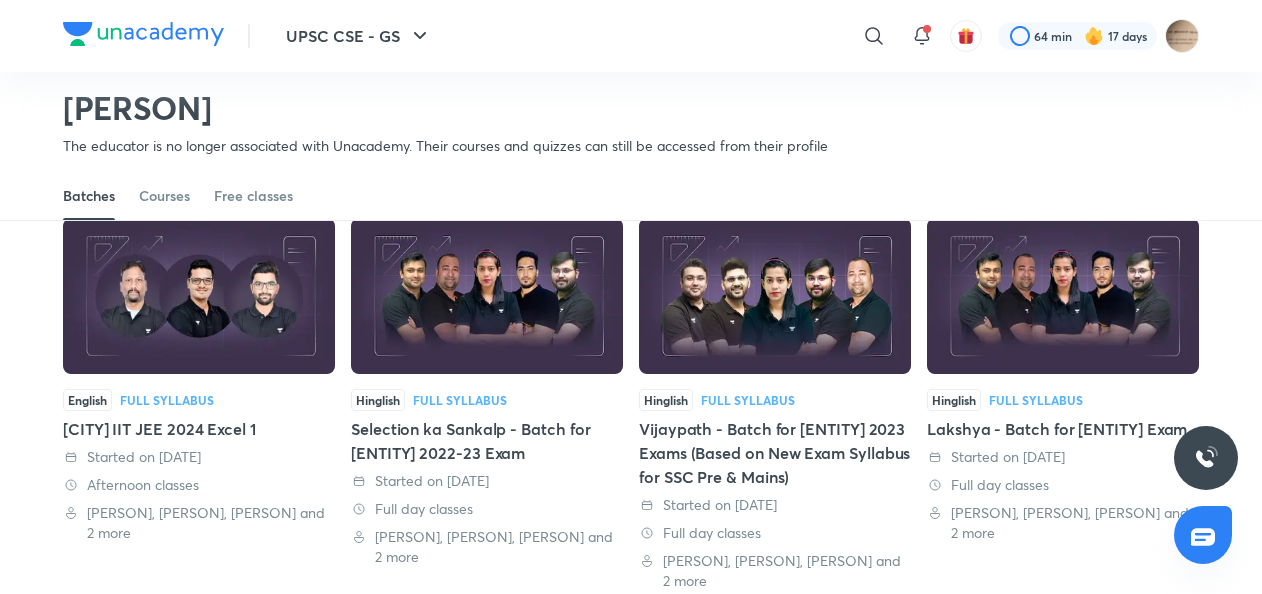 scroll, scrollTop: 85, scrollLeft: 0, axis: vertical 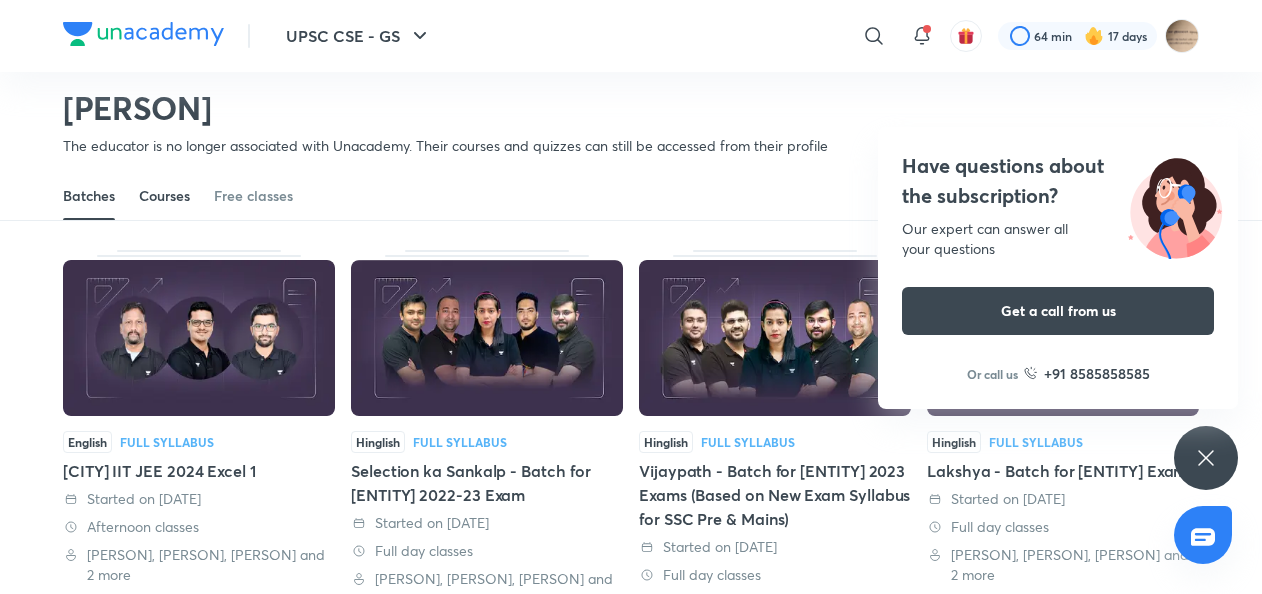 click on "Courses" at bounding box center (164, 196) 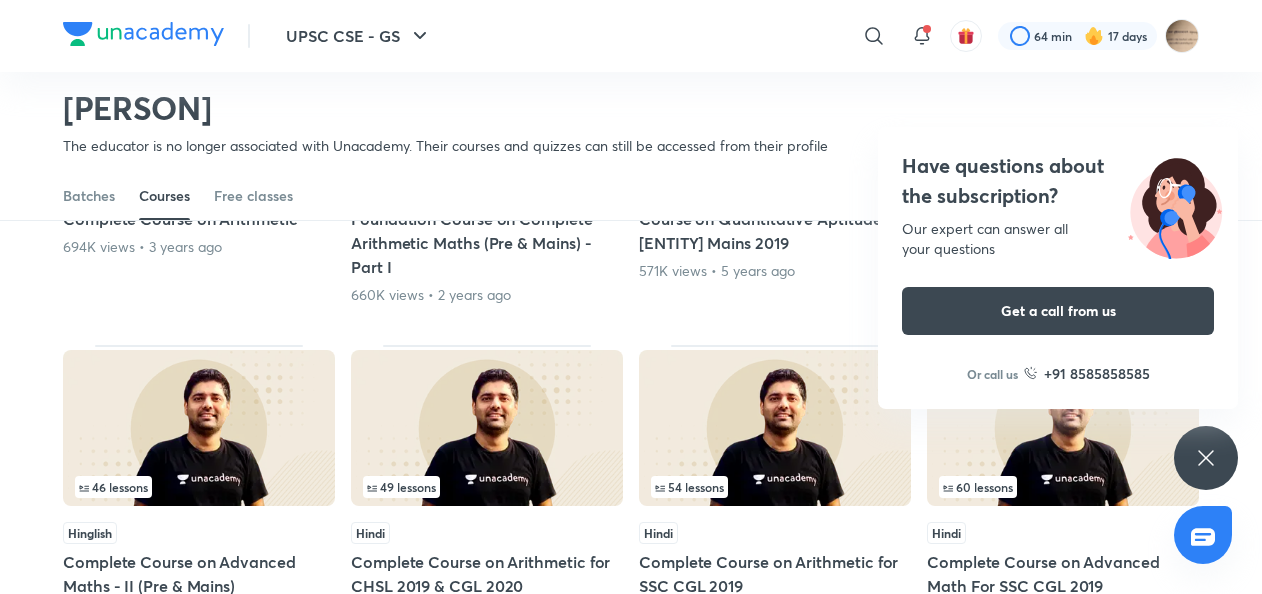 scroll, scrollTop: 154, scrollLeft: 0, axis: vertical 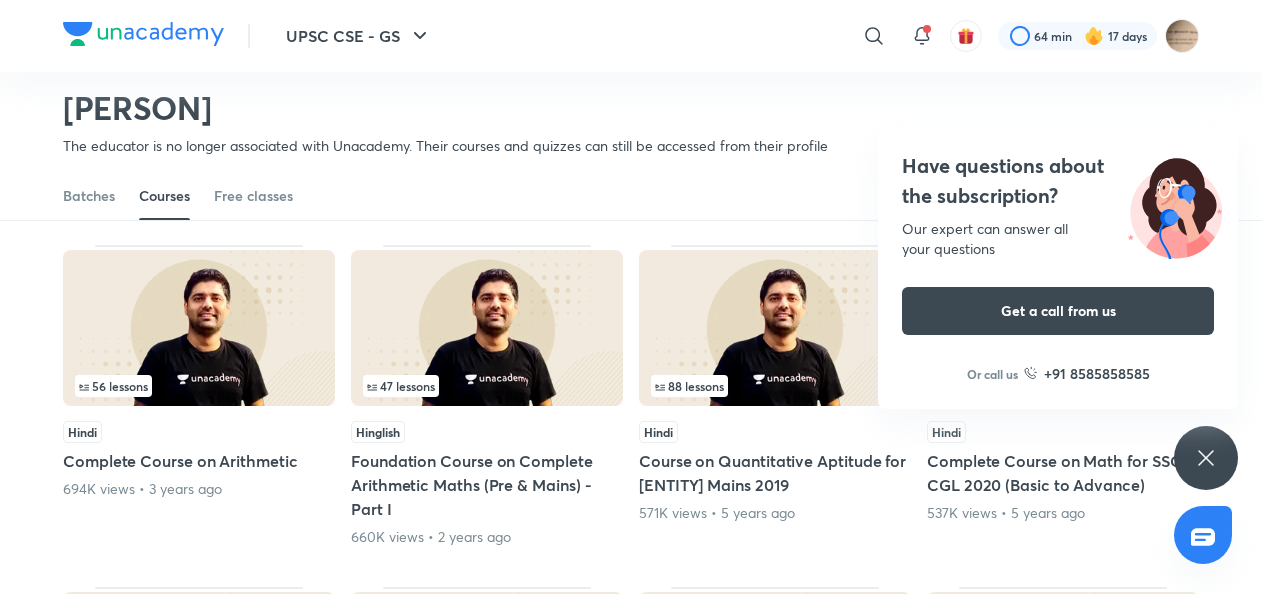 click at bounding box center [487, 328] 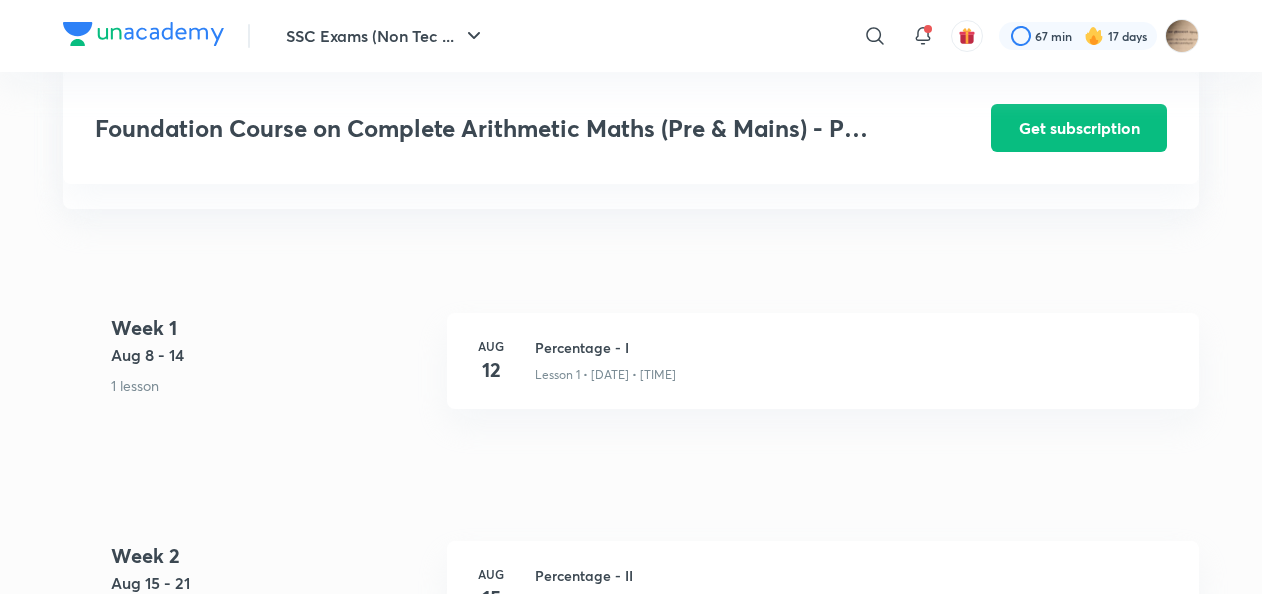 scroll, scrollTop: 533, scrollLeft: 0, axis: vertical 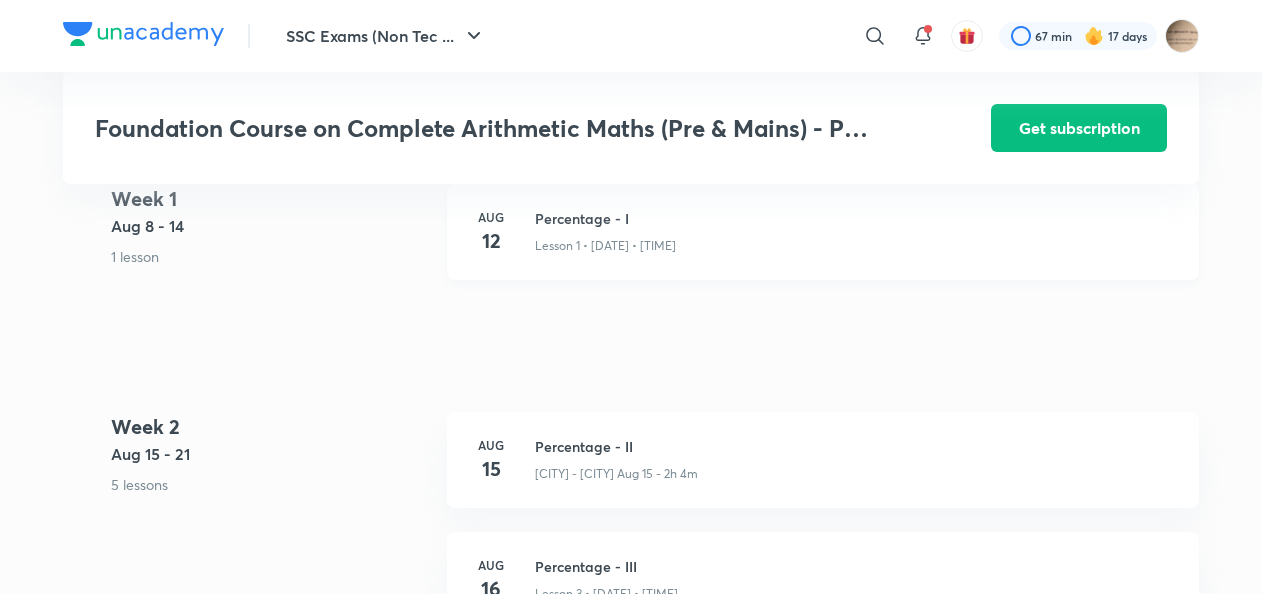 click on "Lesson 1  •  Aug 12  •  2h 6m" at bounding box center (605, 246) 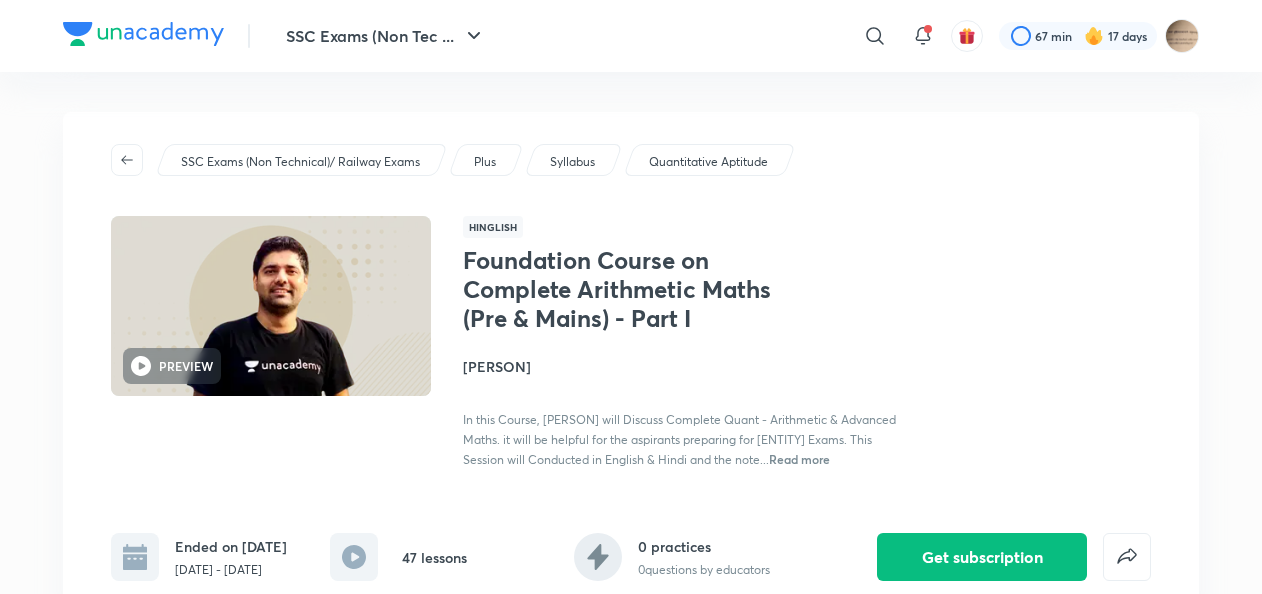 scroll, scrollTop: 400, scrollLeft: 0, axis: vertical 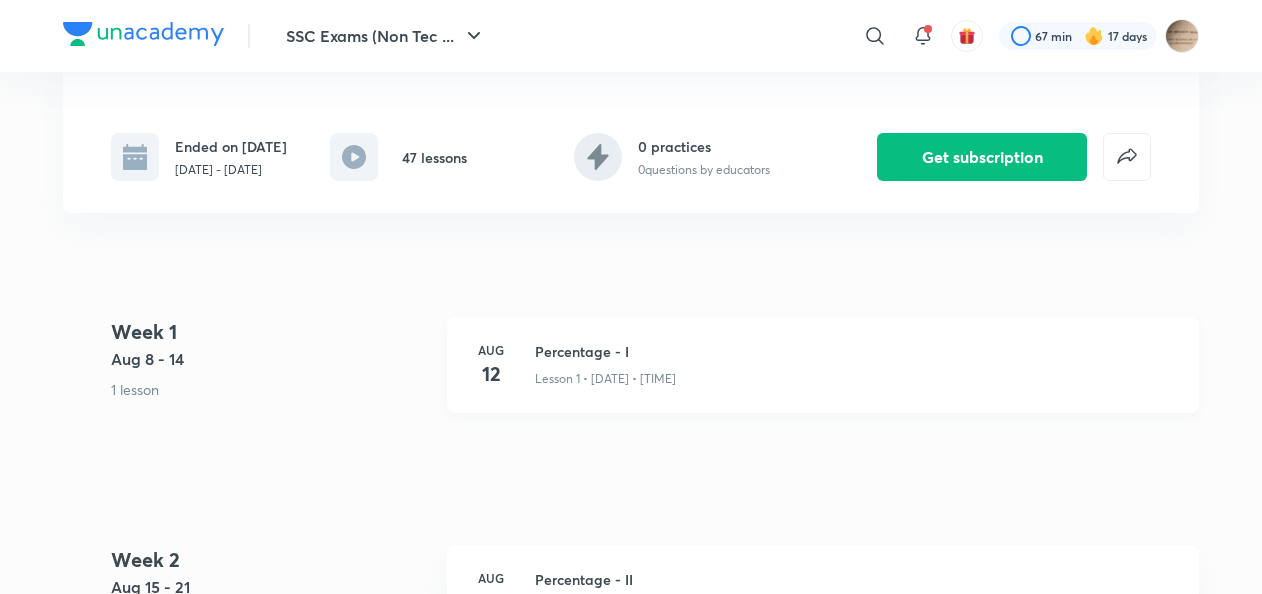 click on "Percentage - I" at bounding box center [855, 351] 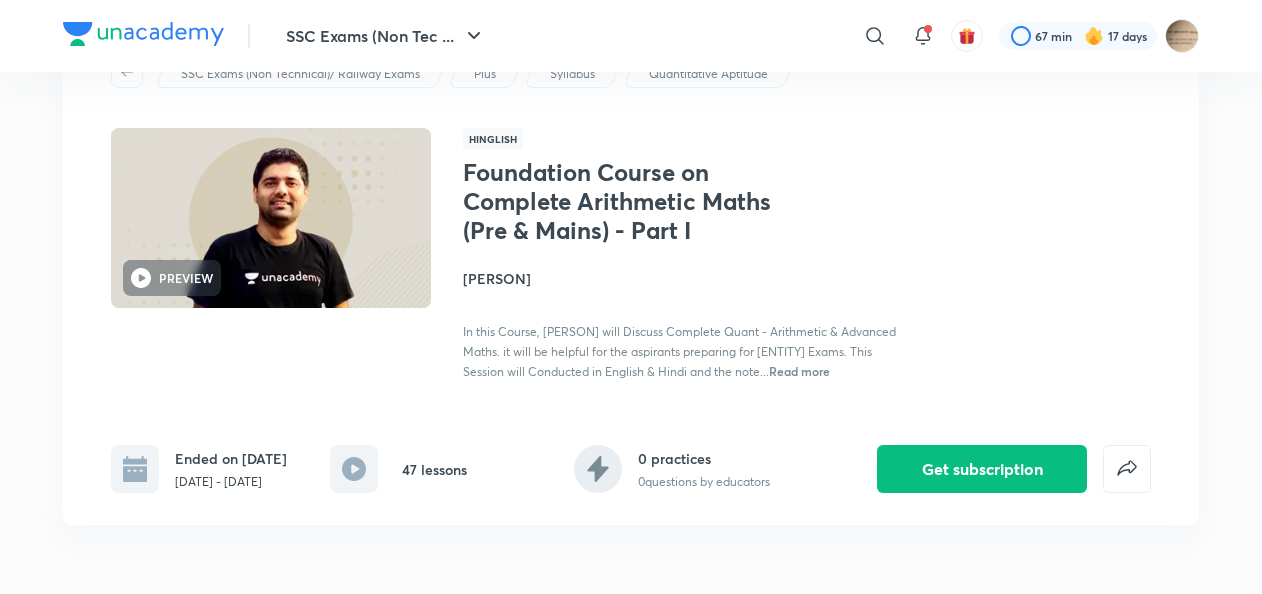 scroll, scrollTop: 266, scrollLeft: 0, axis: vertical 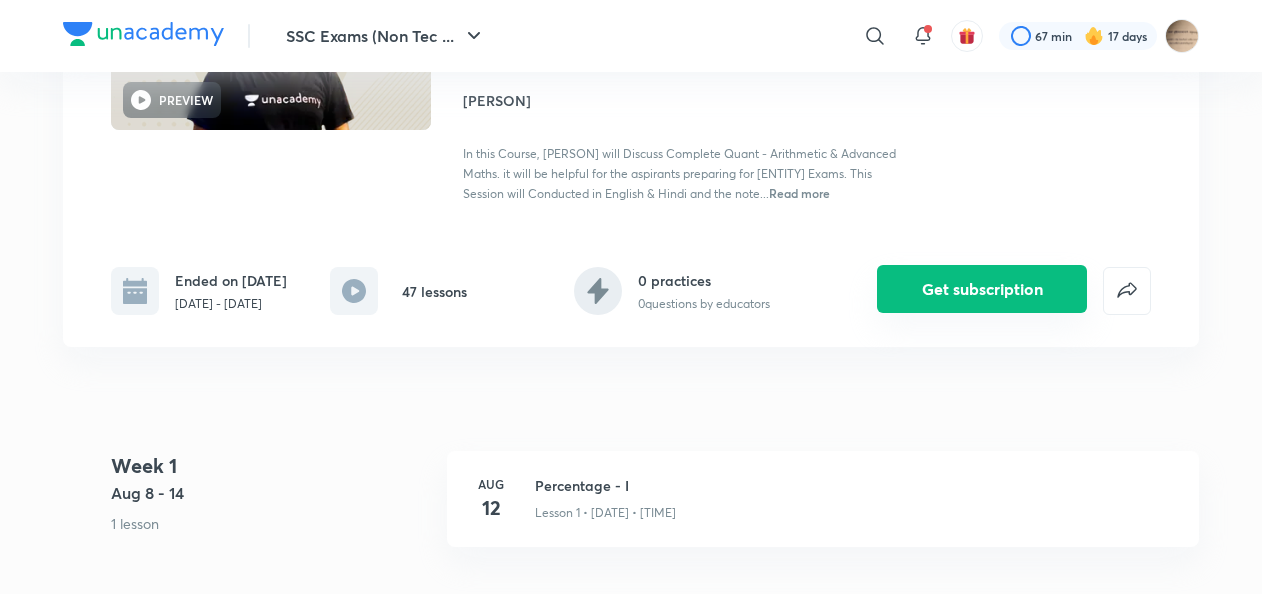 click on "Get subscription" at bounding box center (982, 289) 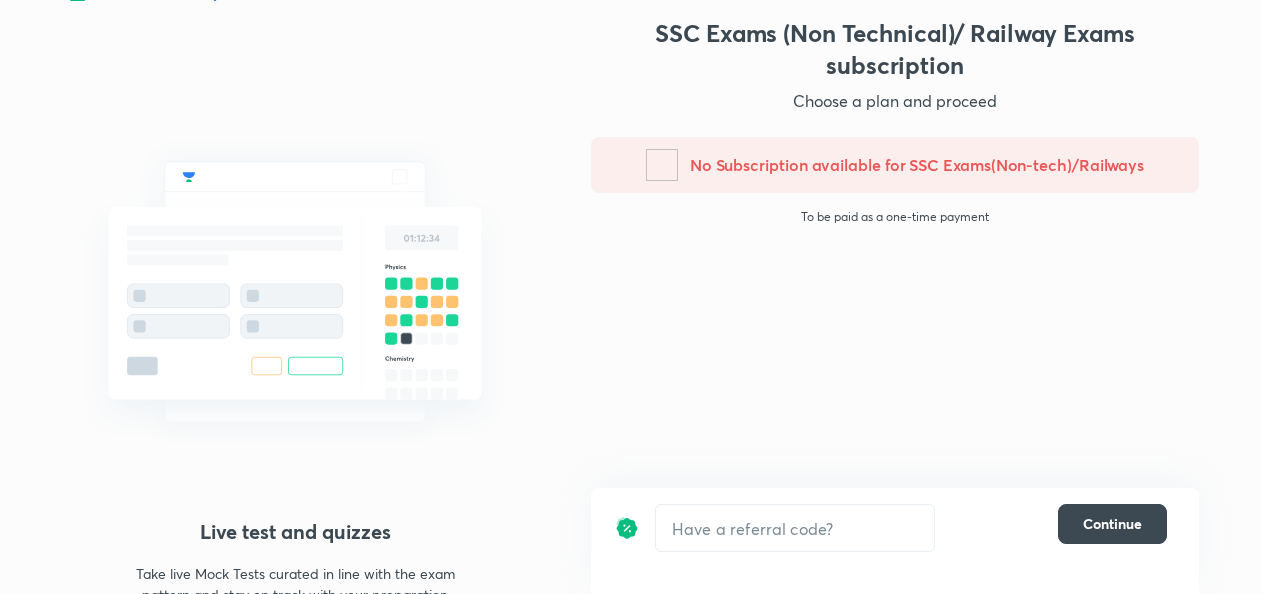 scroll, scrollTop: 0, scrollLeft: 0, axis: both 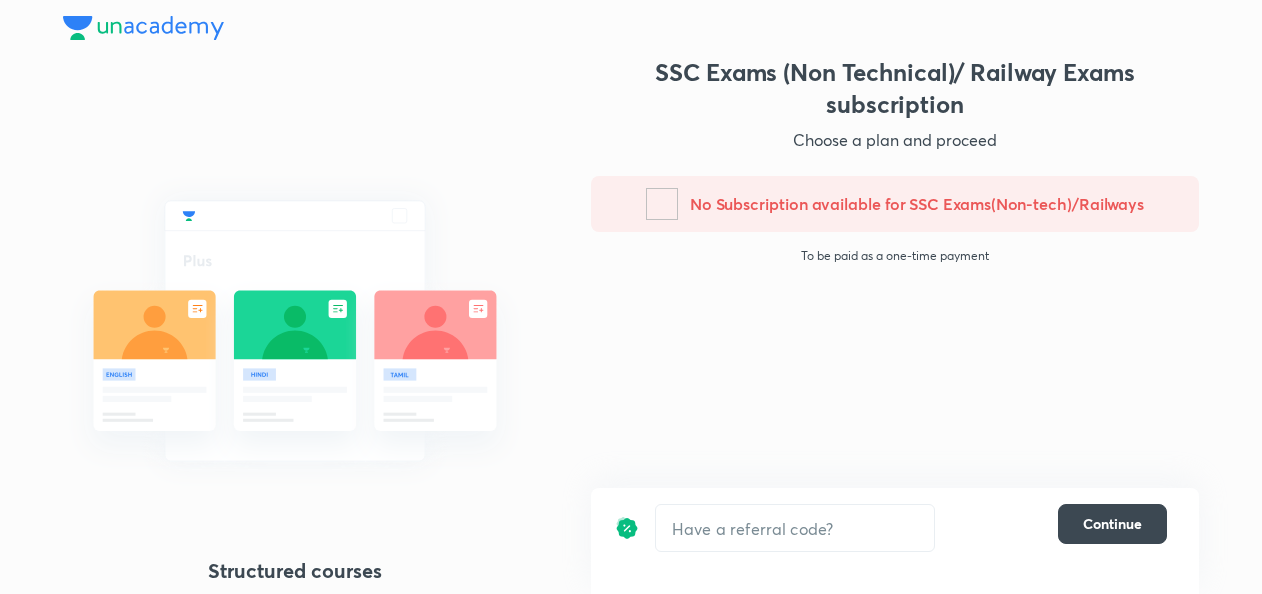 click at bounding box center (143, 28) 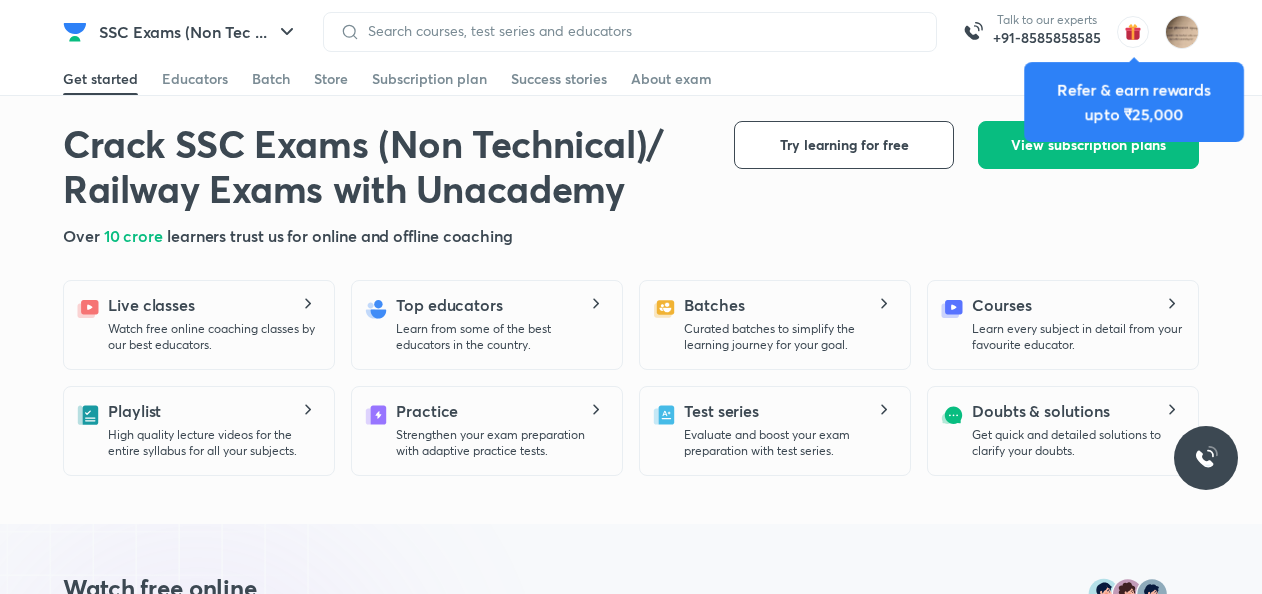 scroll, scrollTop: 0, scrollLeft: 0, axis: both 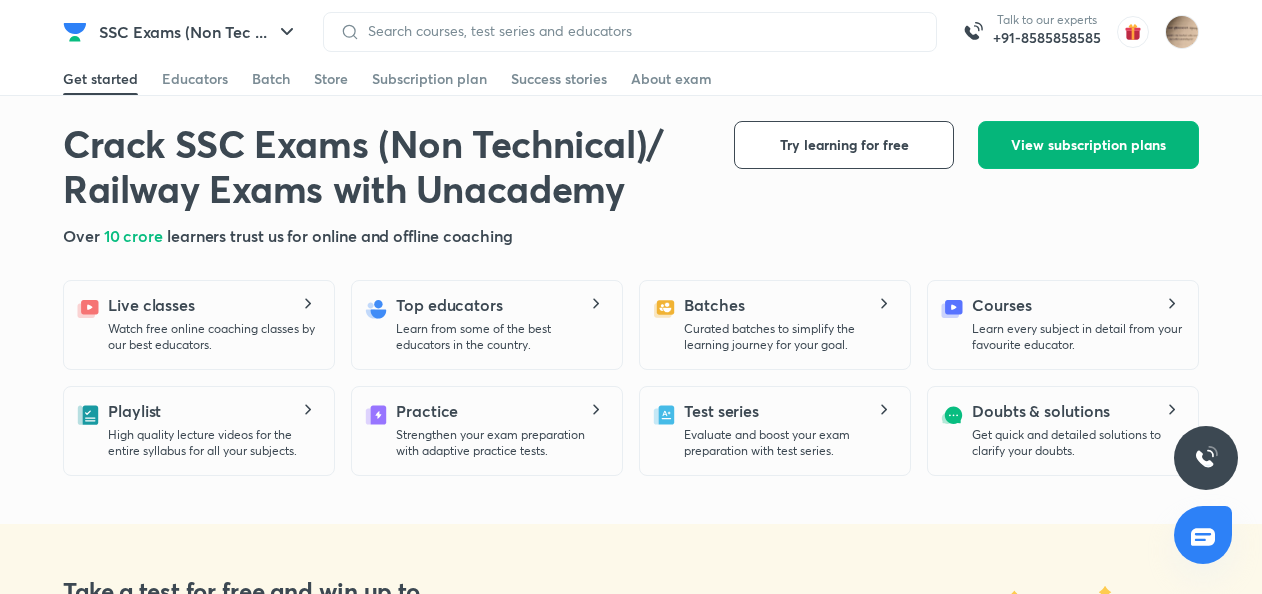 click on "View subscription plans" at bounding box center (1088, 145) 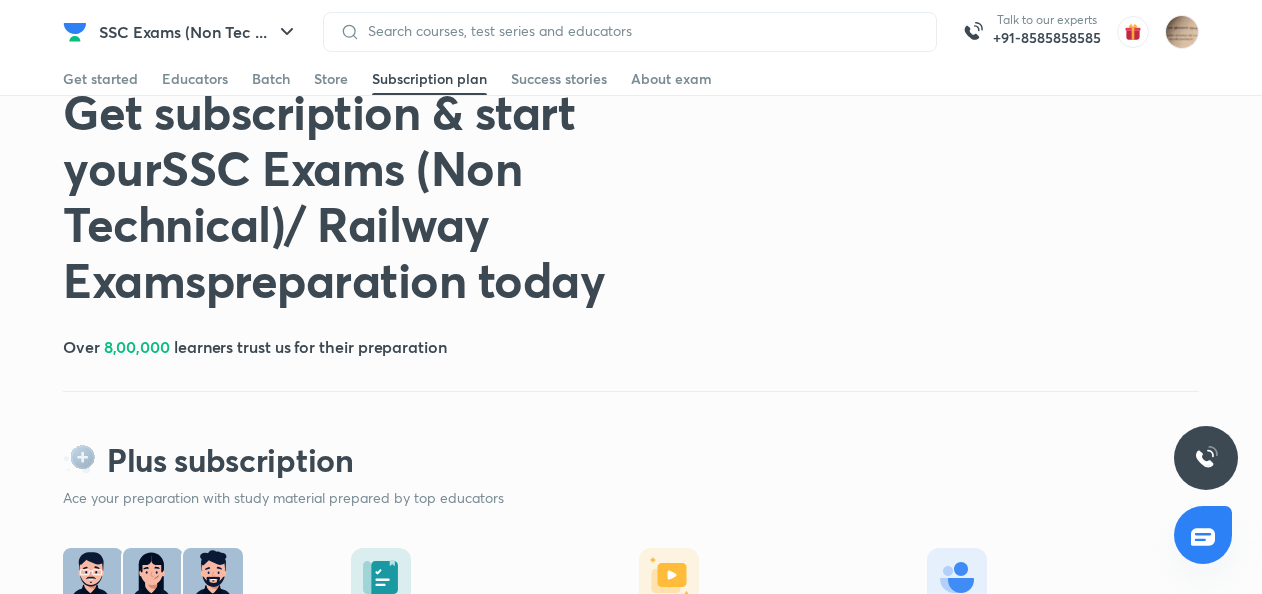 scroll, scrollTop: 0, scrollLeft: 0, axis: both 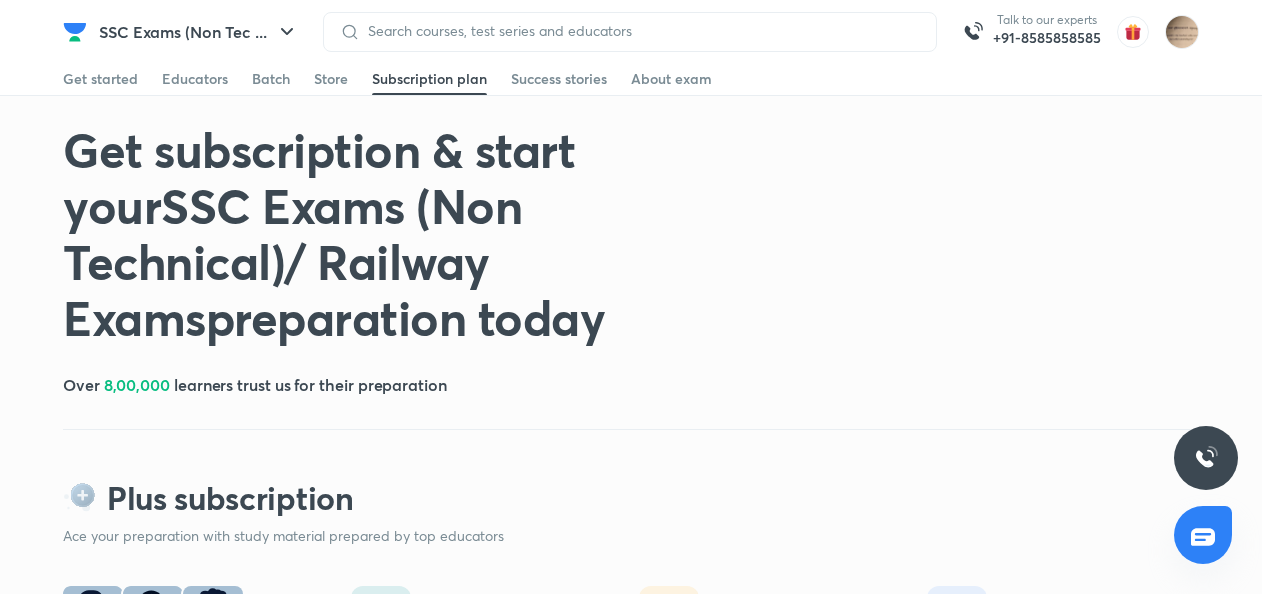 click 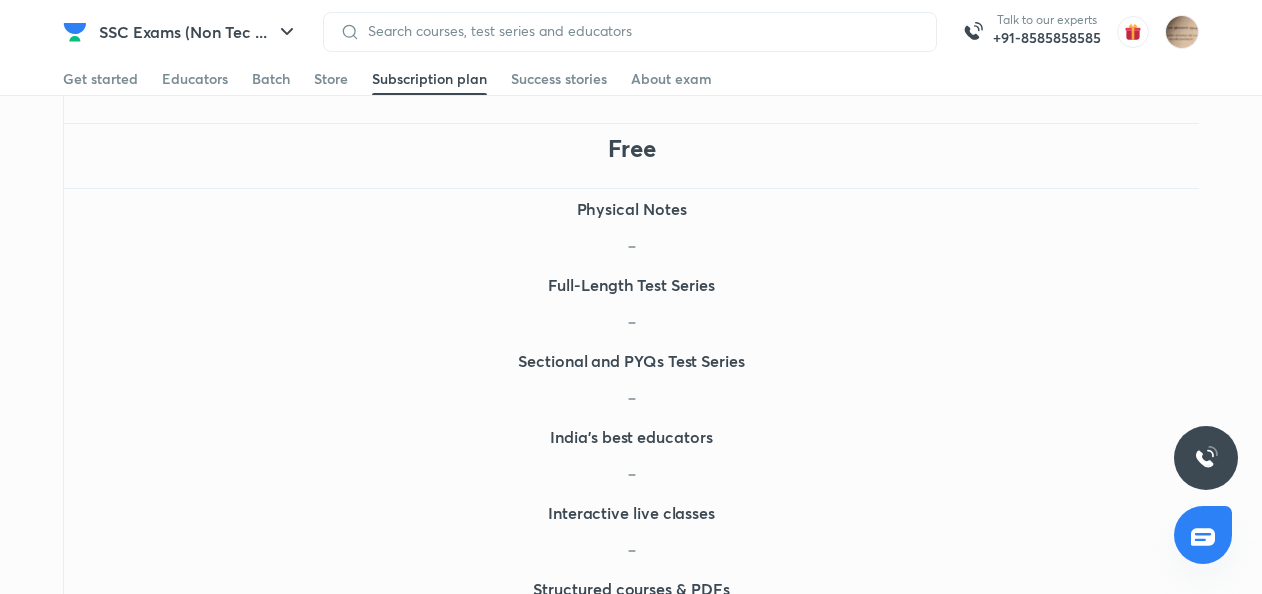 scroll, scrollTop: 800, scrollLeft: 0, axis: vertical 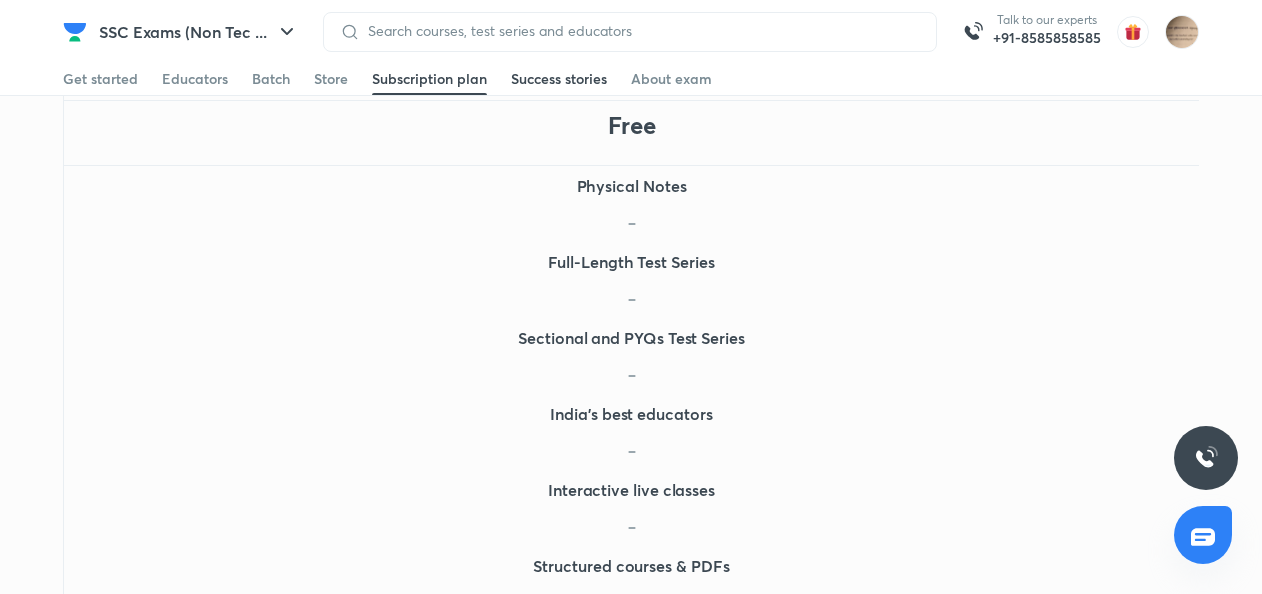 click on "Success stories" at bounding box center (559, 79) 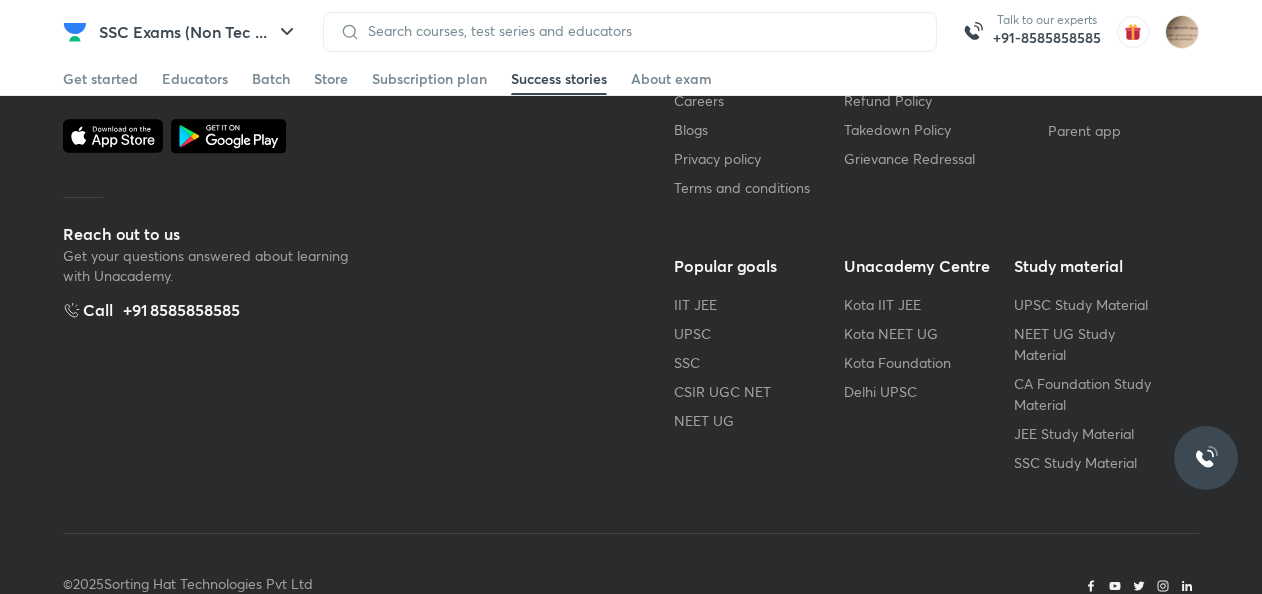 scroll, scrollTop: 0, scrollLeft: 0, axis: both 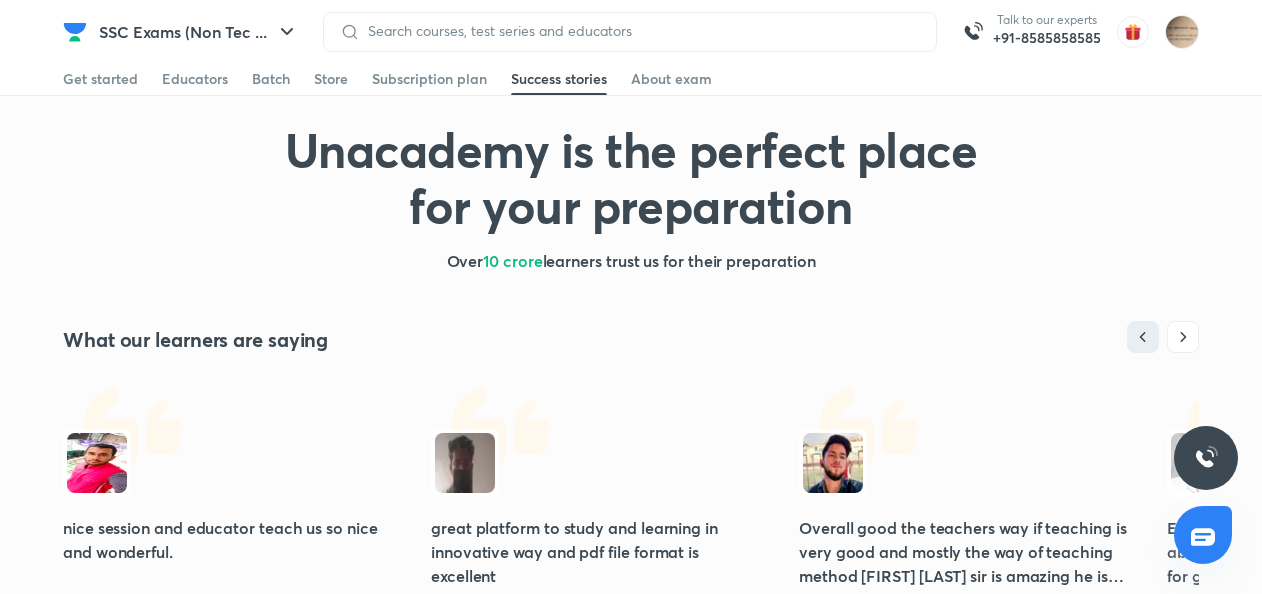 click on "Subscription plan" at bounding box center (429, 79) 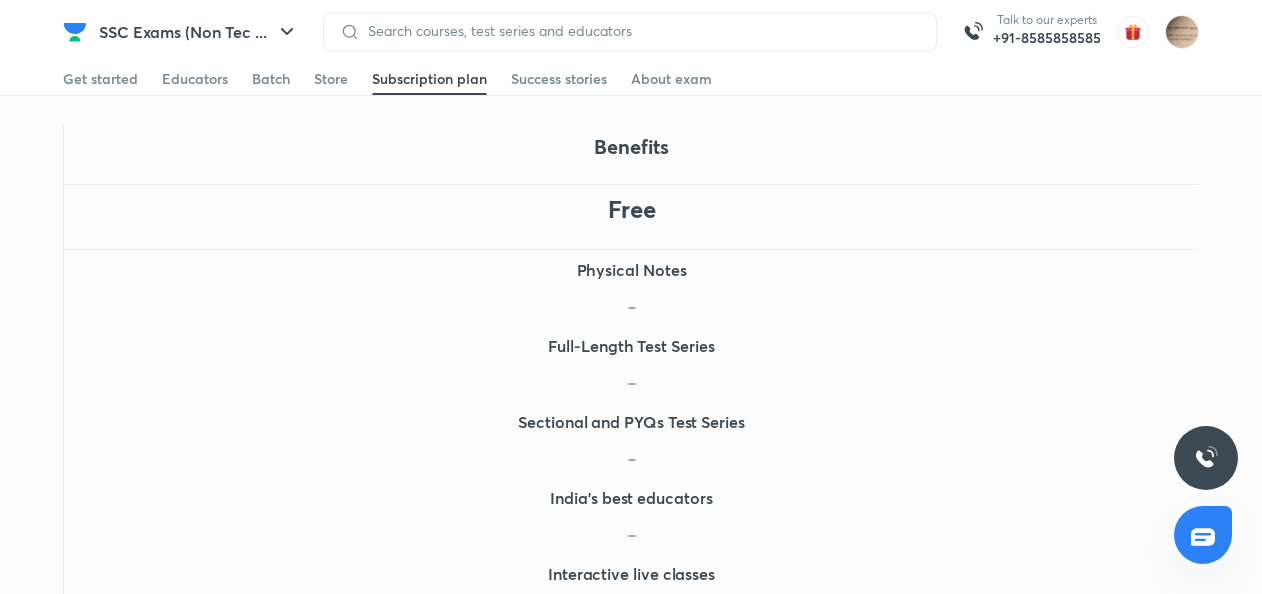 scroll, scrollTop: 800, scrollLeft: 0, axis: vertical 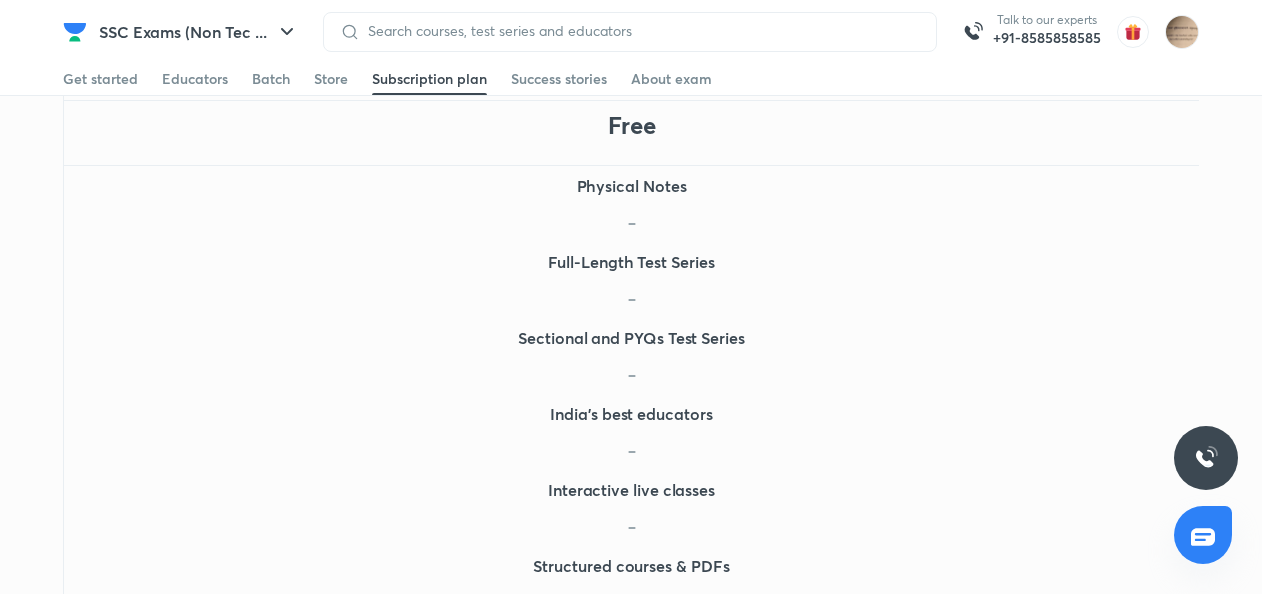 click at bounding box center (631, 224) 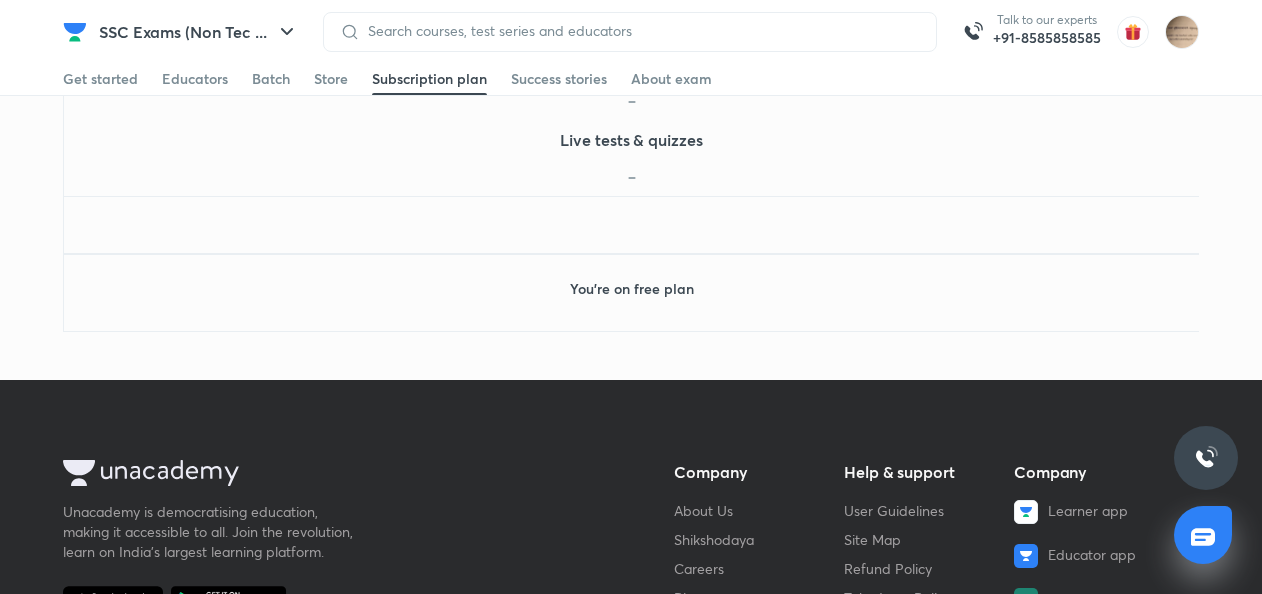 scroll, scrollTop: 1333, scrollLeft: 0, axis: vertical 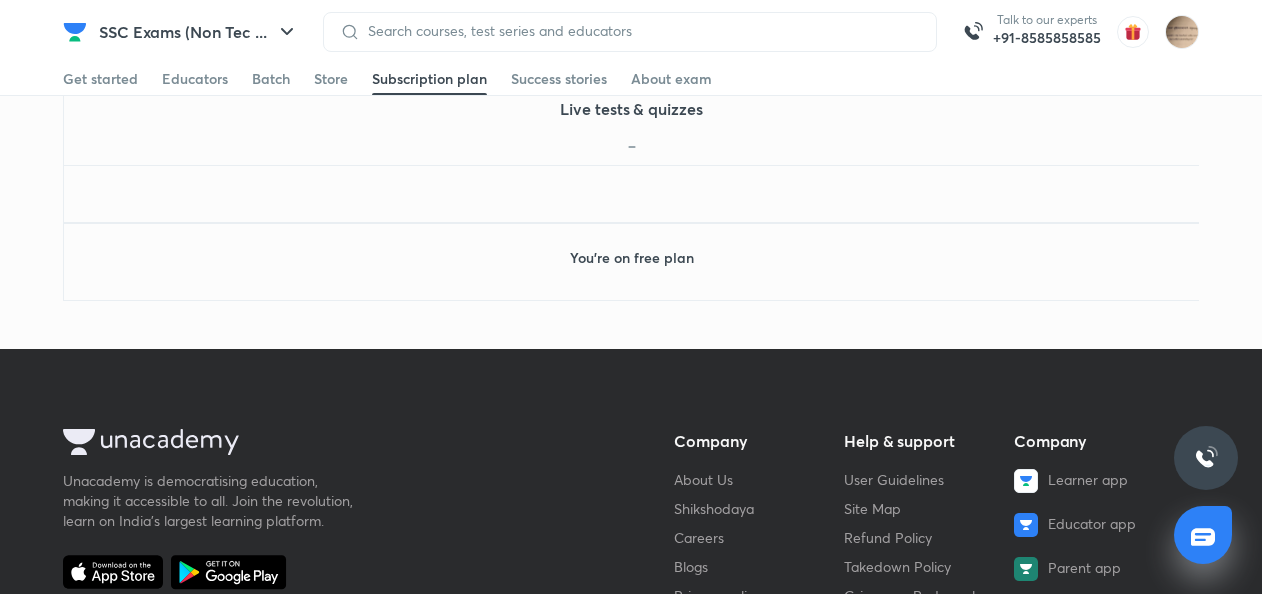 click on "You’re on free plan" at bounding box center (632, 258) 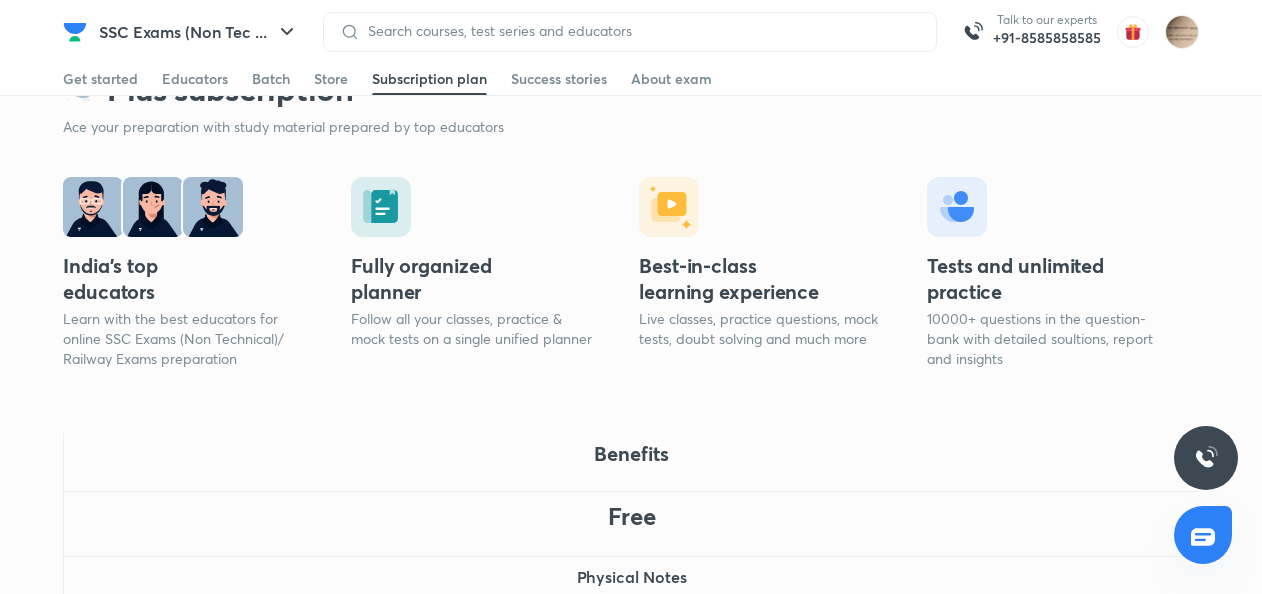 scroll, scrollTop: 666, scrollLeft: 0, axis: vertical 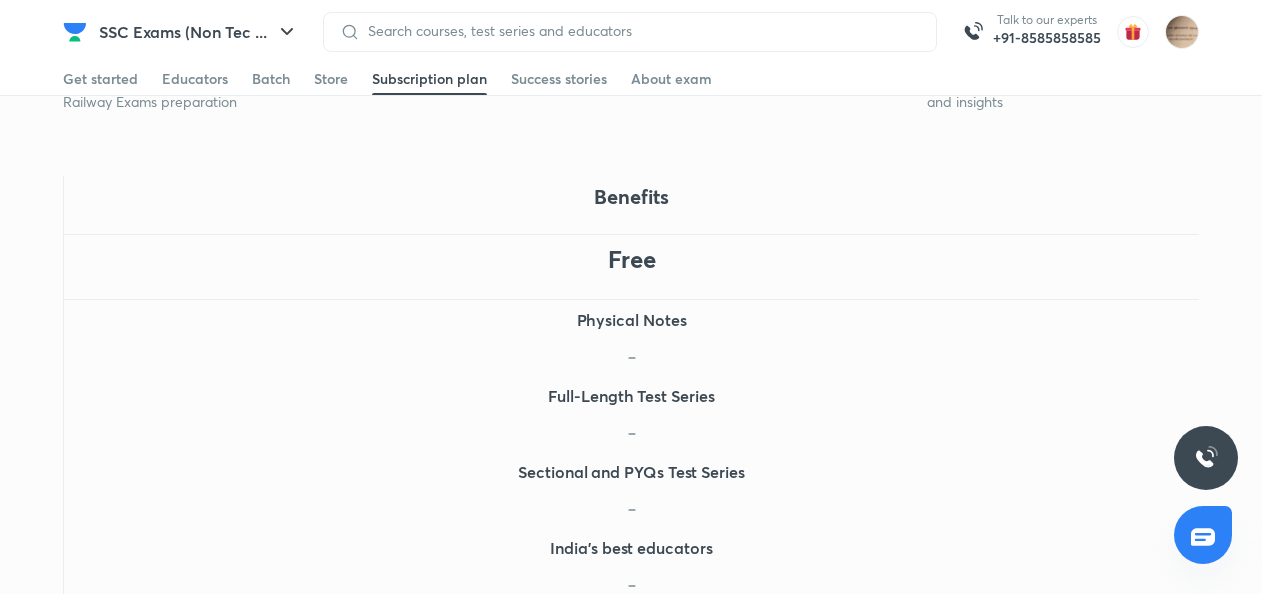 click on "Free" at bounding box center [631, 267] 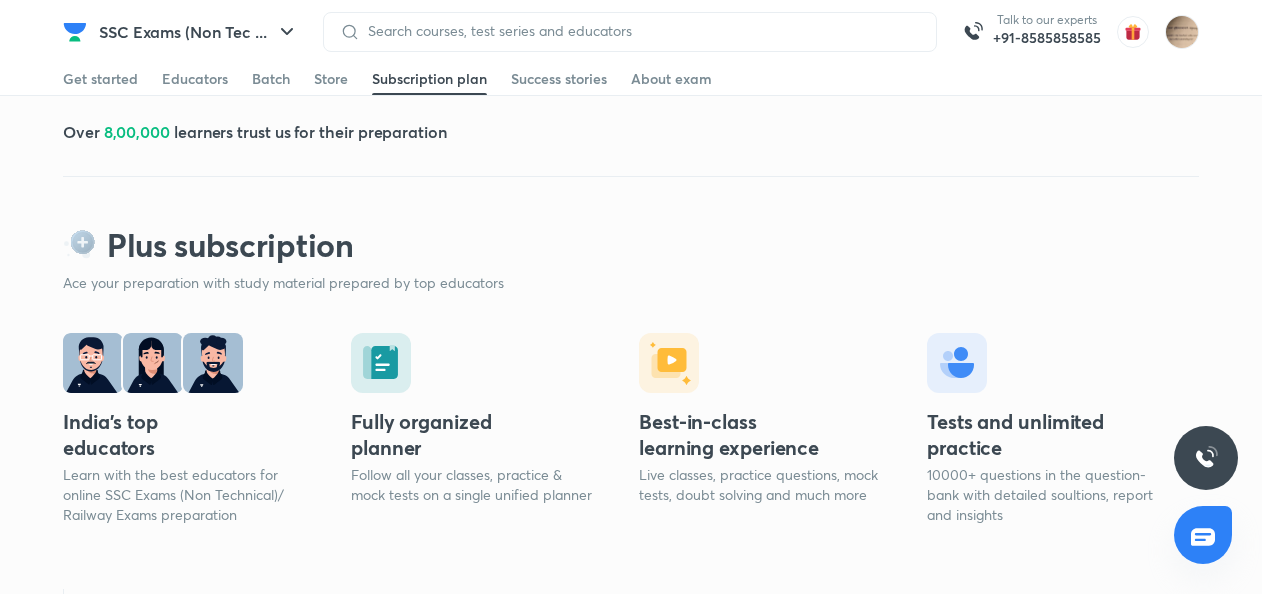 scroll, scrollTop: 266, scrollLeft: 0, axis: vertical 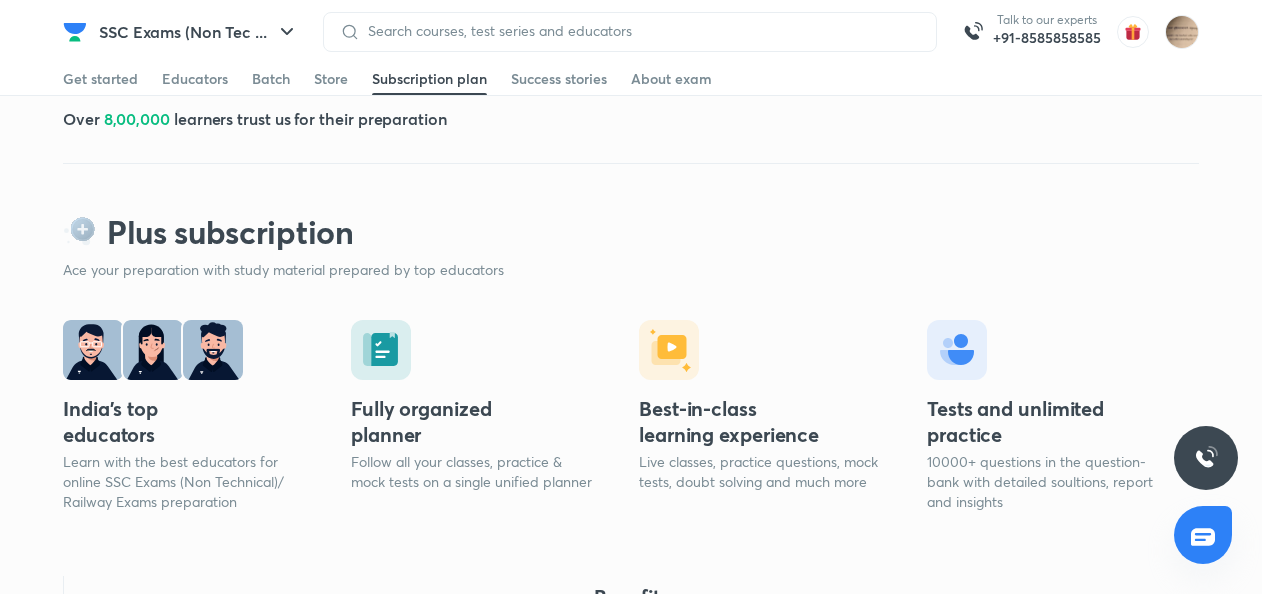 click on "India's top educators" at bounding box center (158, 422) 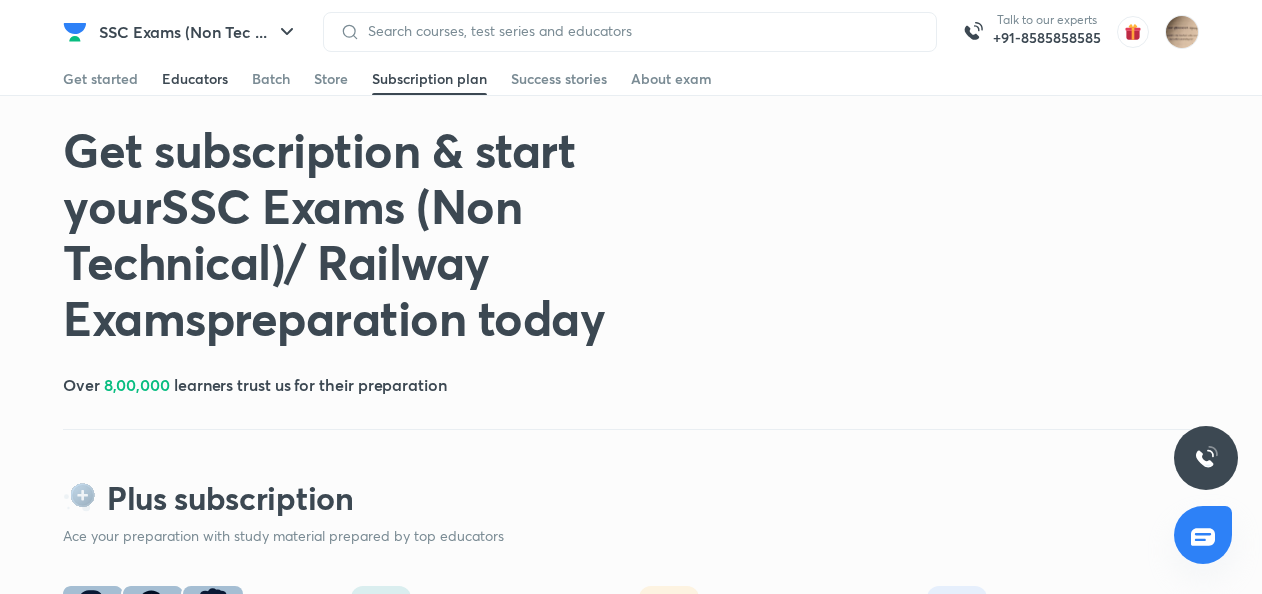 click on "Educators" at bounding box center [195, 79] 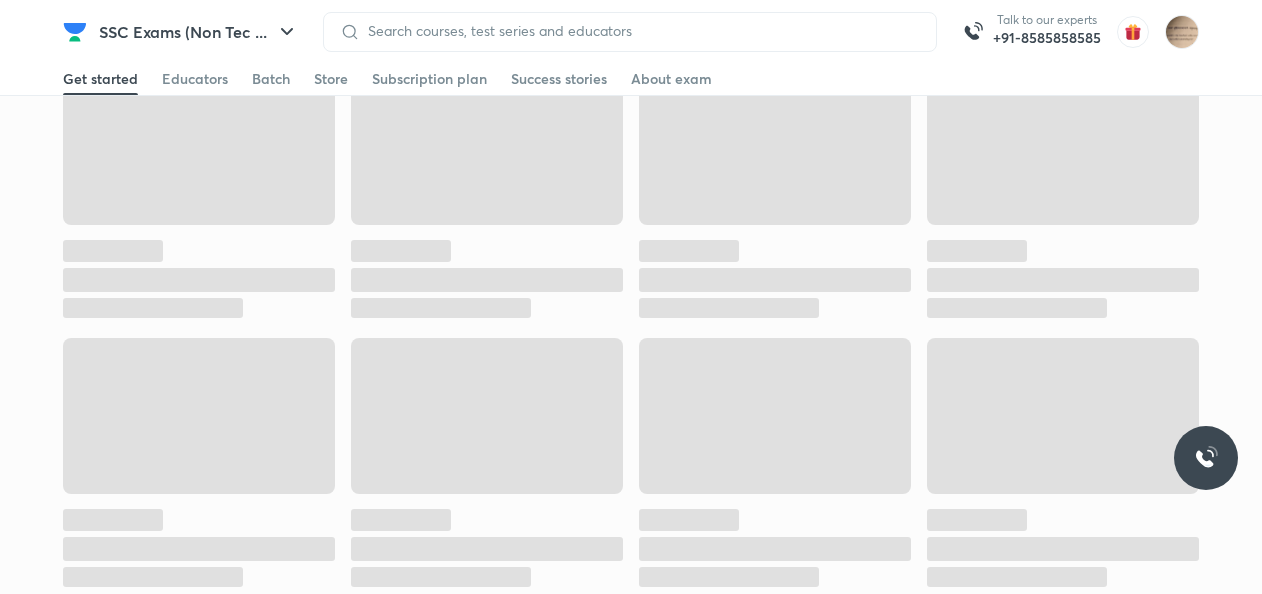 scroll, scrollTop: 1831, scrollLeft: 0, axis: vertical 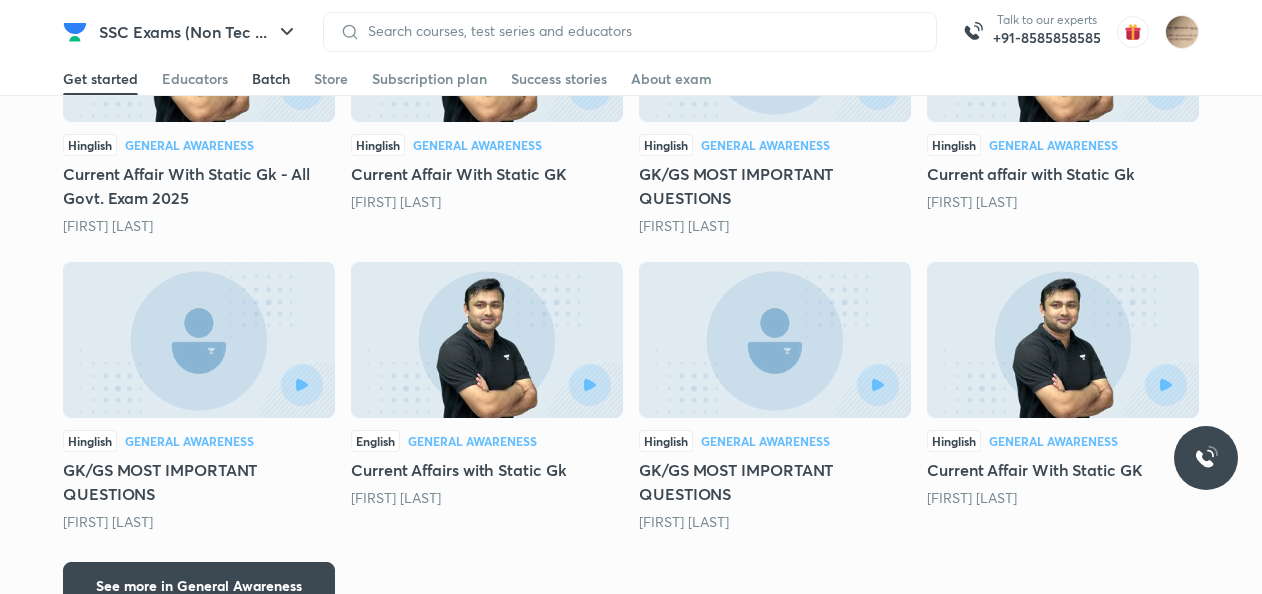 click on "Batch" at bounding box center [271, 79] 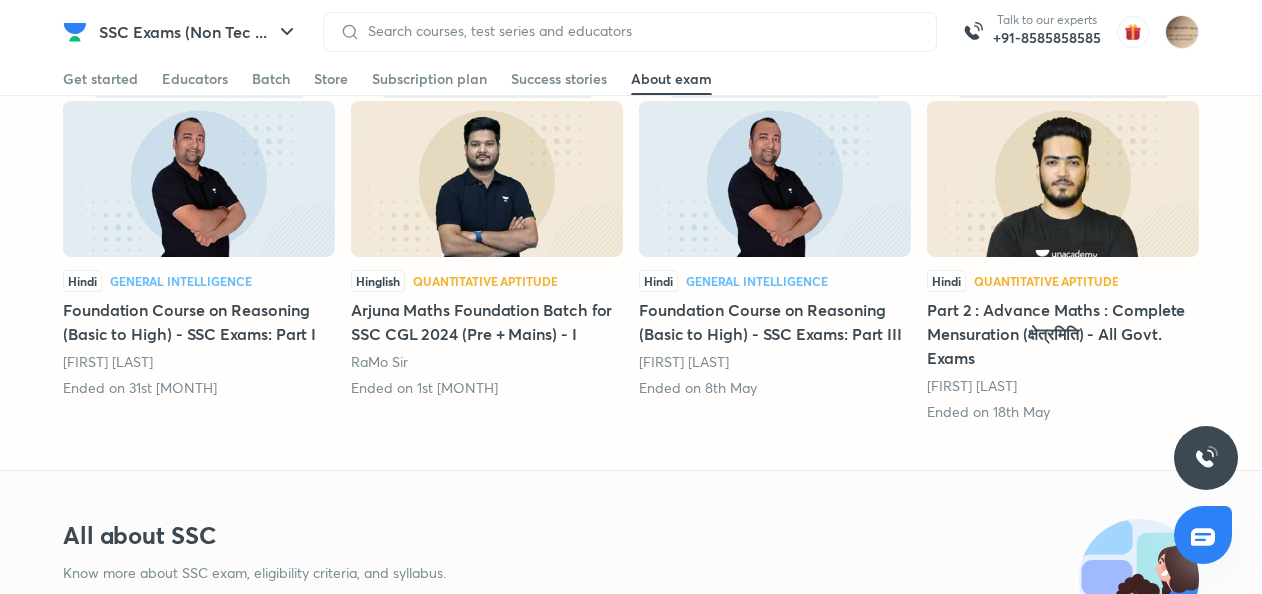 scroll, scrollTop: 4250, scrollLeft: 0, axis: vertical 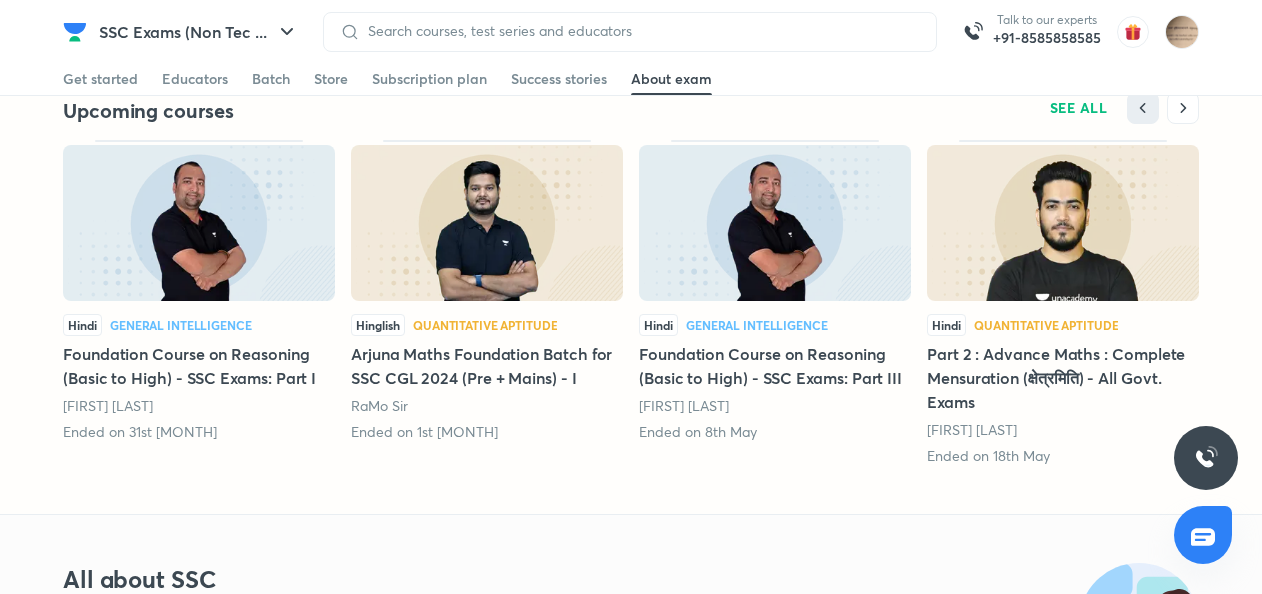 click at bounding box center [487, 223] 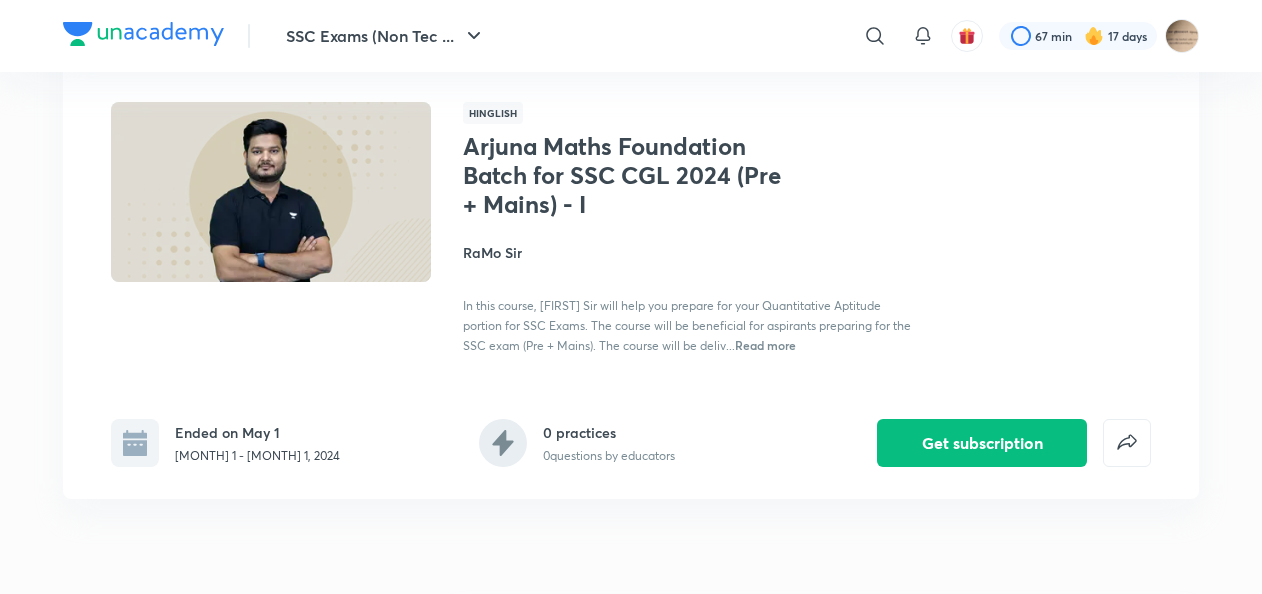 scroll, scrollTop: 400, scrollLeft: 0, axis: vertical 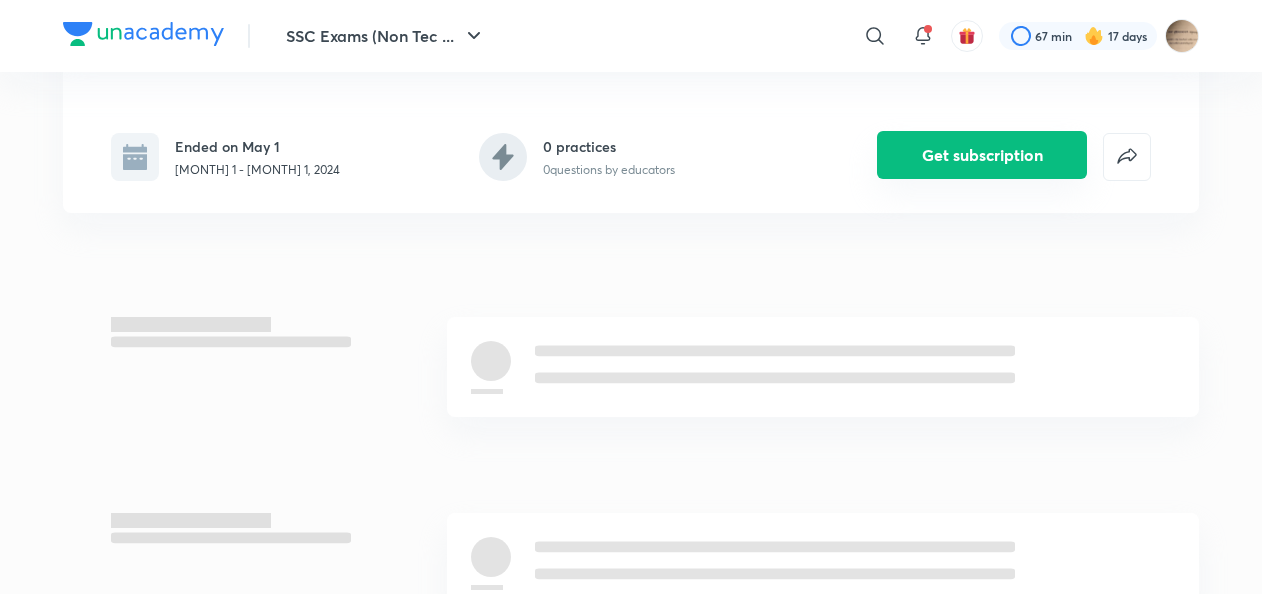 click on "Get subscription" at bounding box center (982, 155) 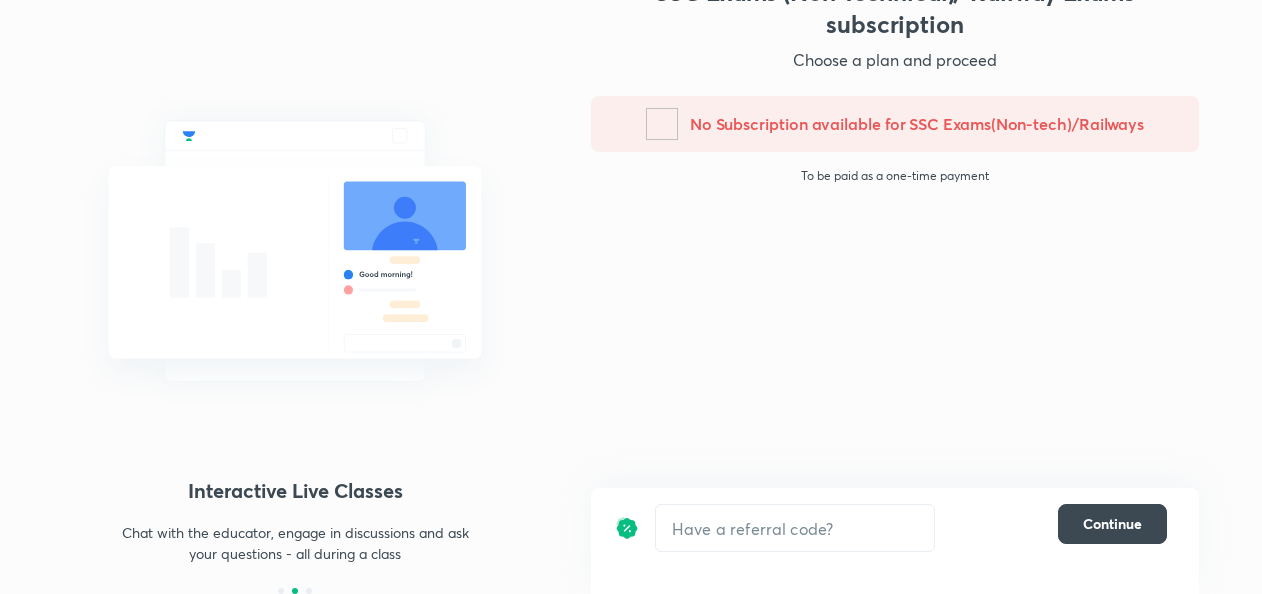 scroll, scrollTop: 0, scrollLeft: 0, axis: both 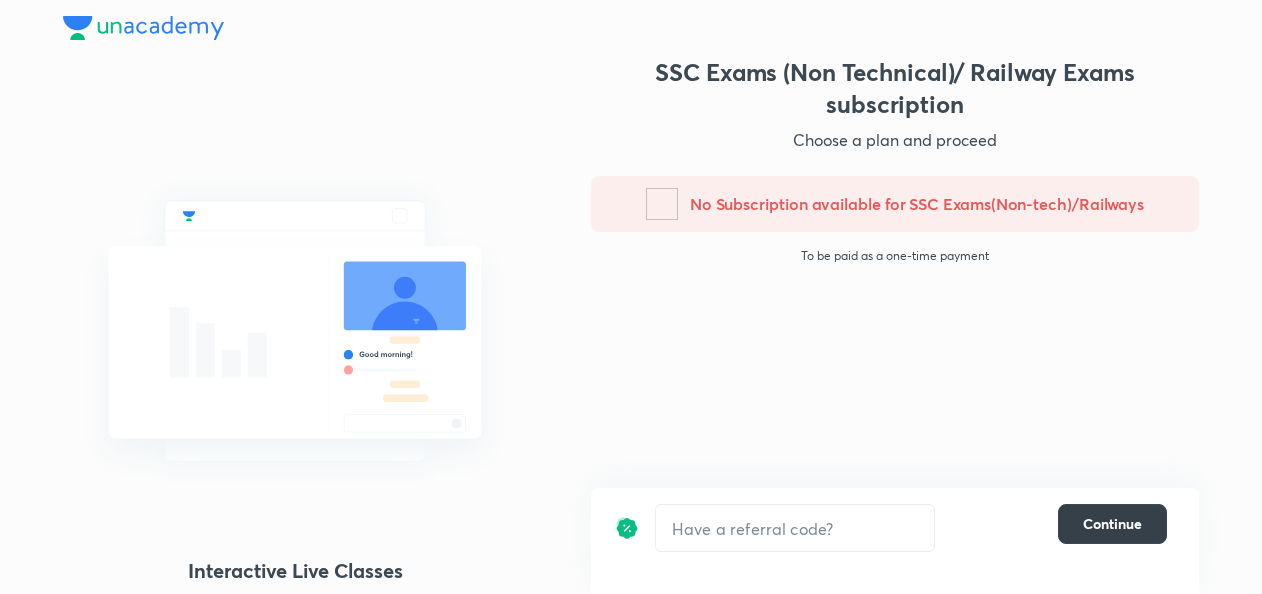 click on "Continue" at bounding box center [1112, 524] 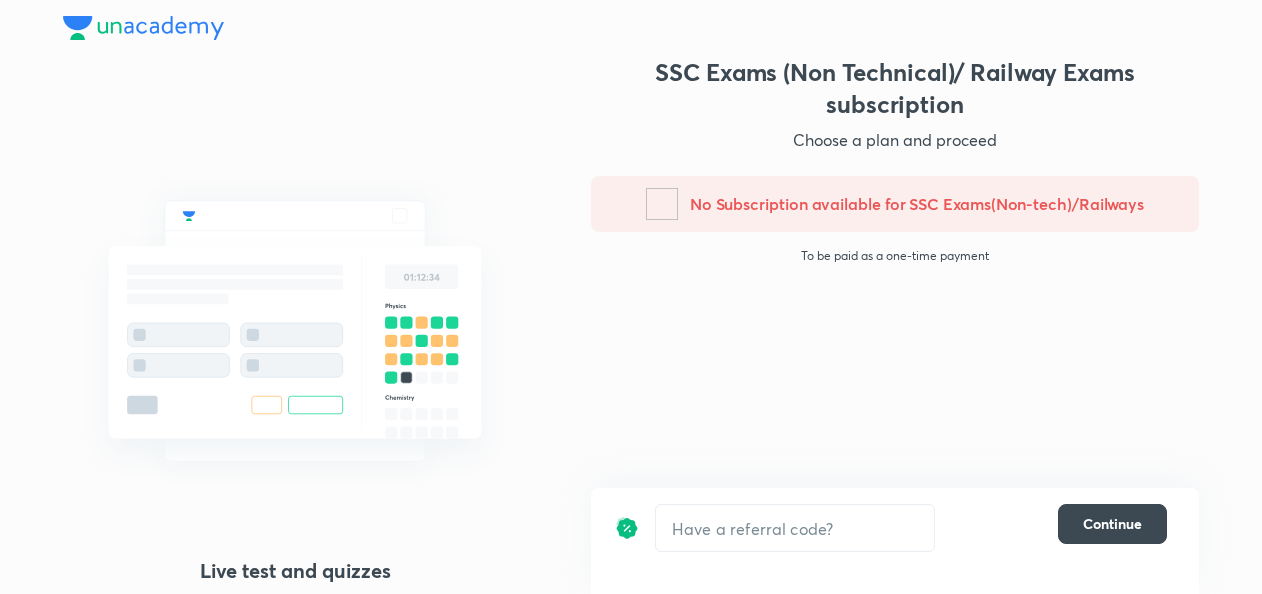 click at bounding box center (143, 28) 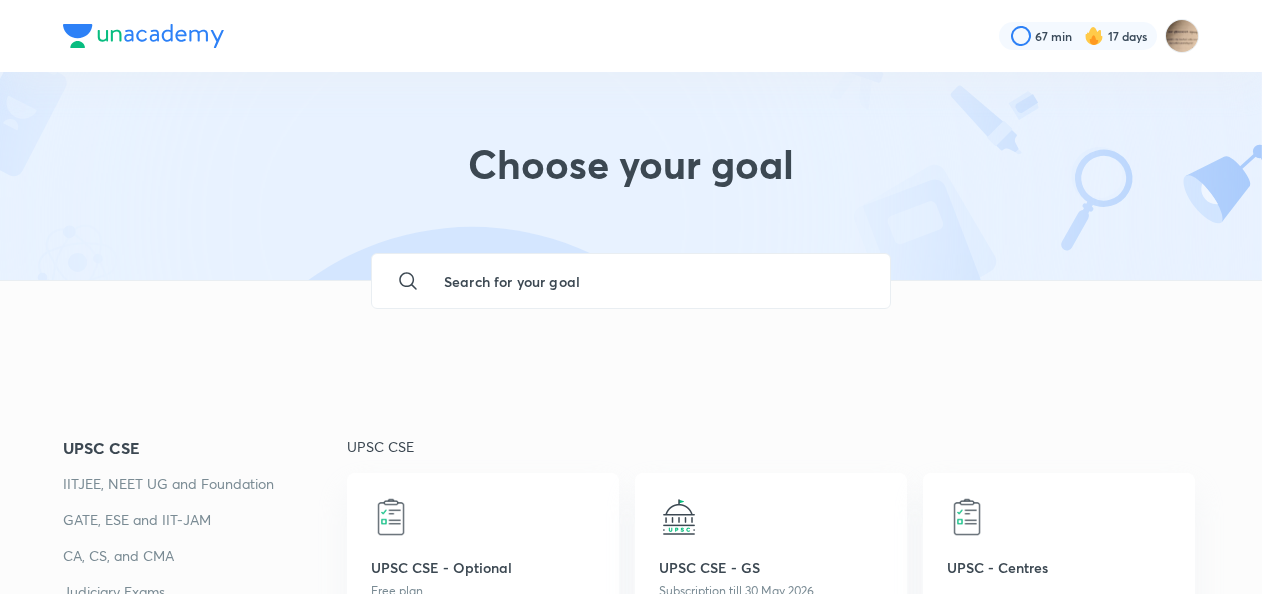 scroll, scrollTop: 0, scrollLeft: 0, axis: both 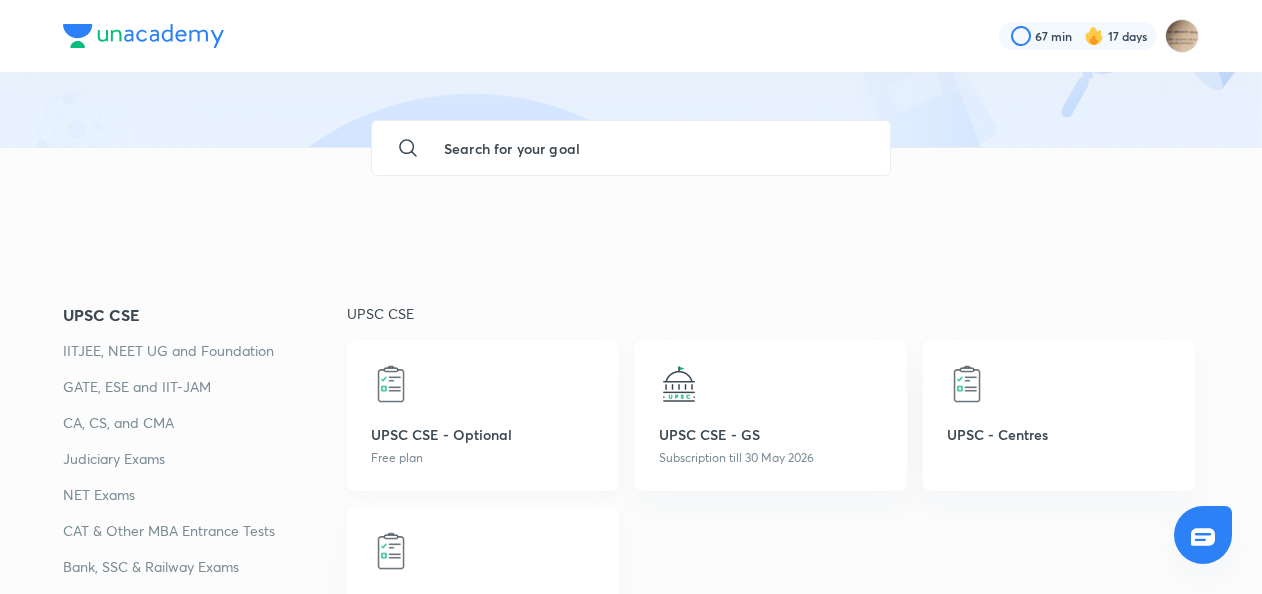 click on "UPSC CSE - Optional Free plan" at bounding box center [483, 415] 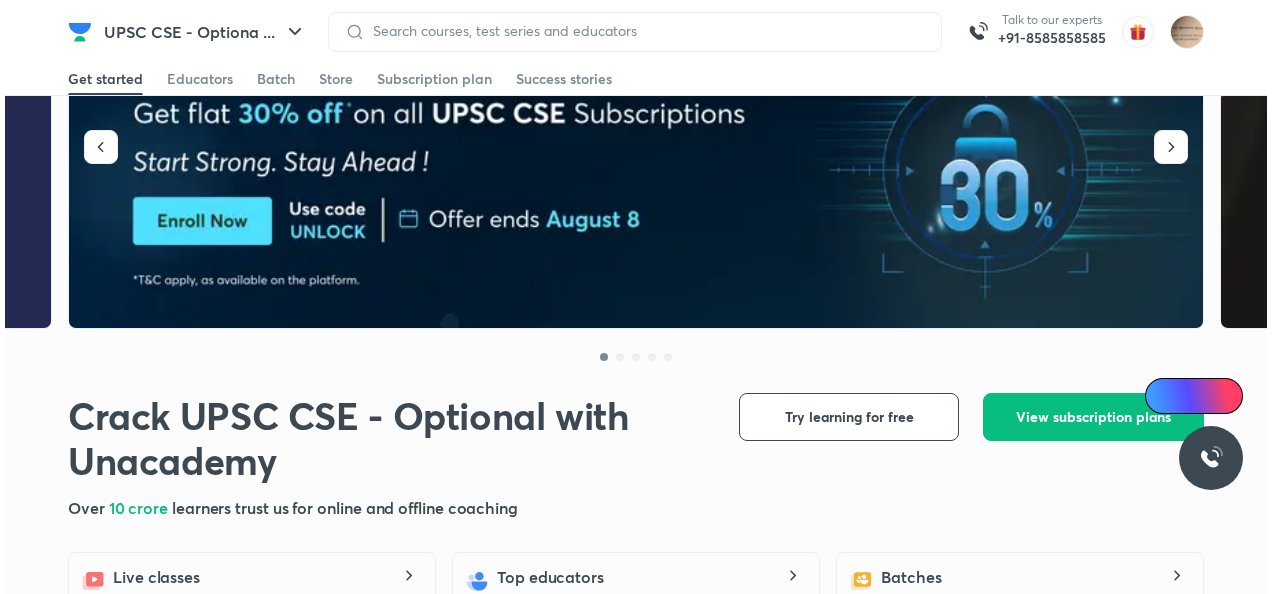 scroll, scrollTop: 0, scrollLeft: 0, axis: both 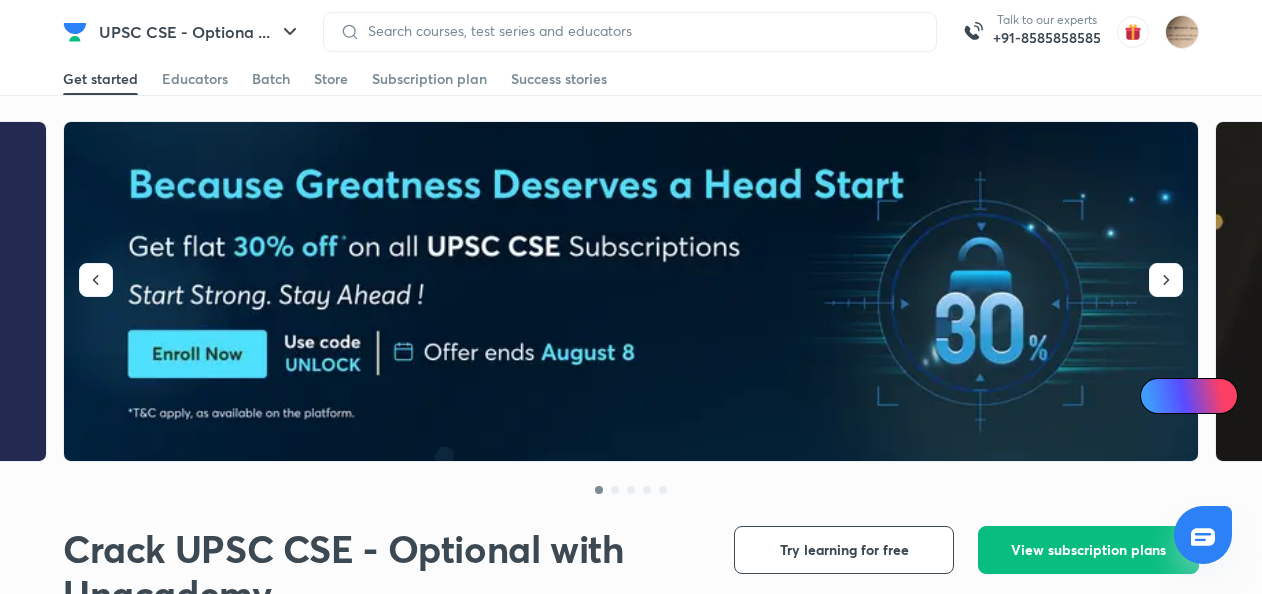 click on "UPSC CSE - Optiona ... Talk to our experts +[PHONE]" at bounding box center [631, 31] 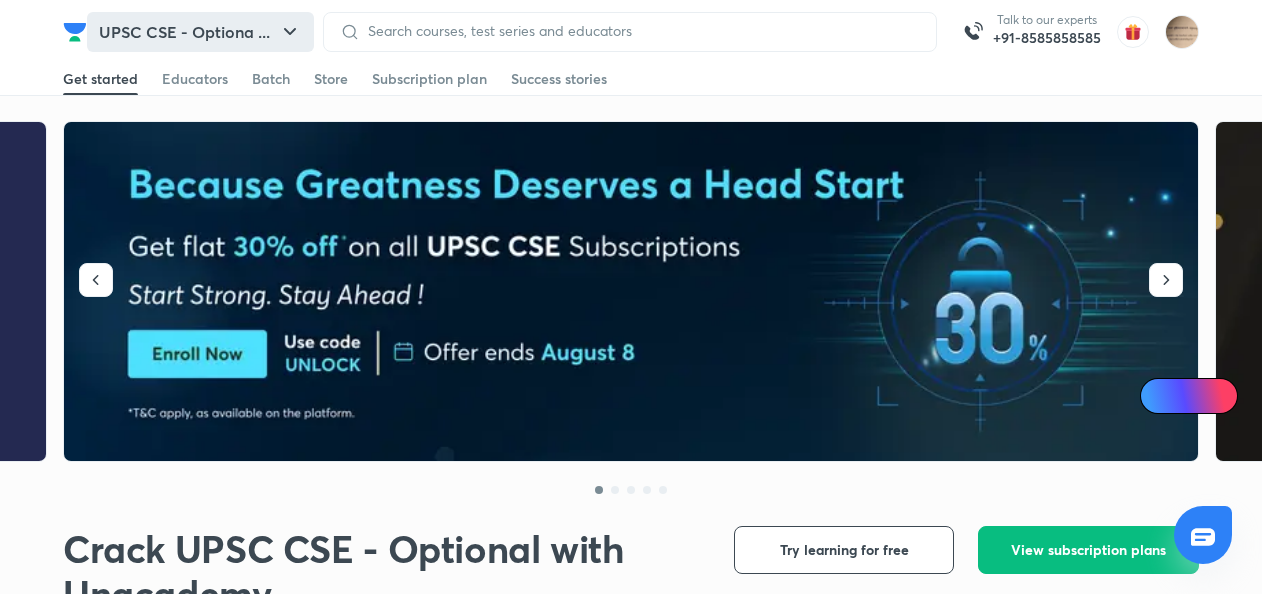 click on "UPSC CSE - Optiona ..." at bounding box center (200, 32) 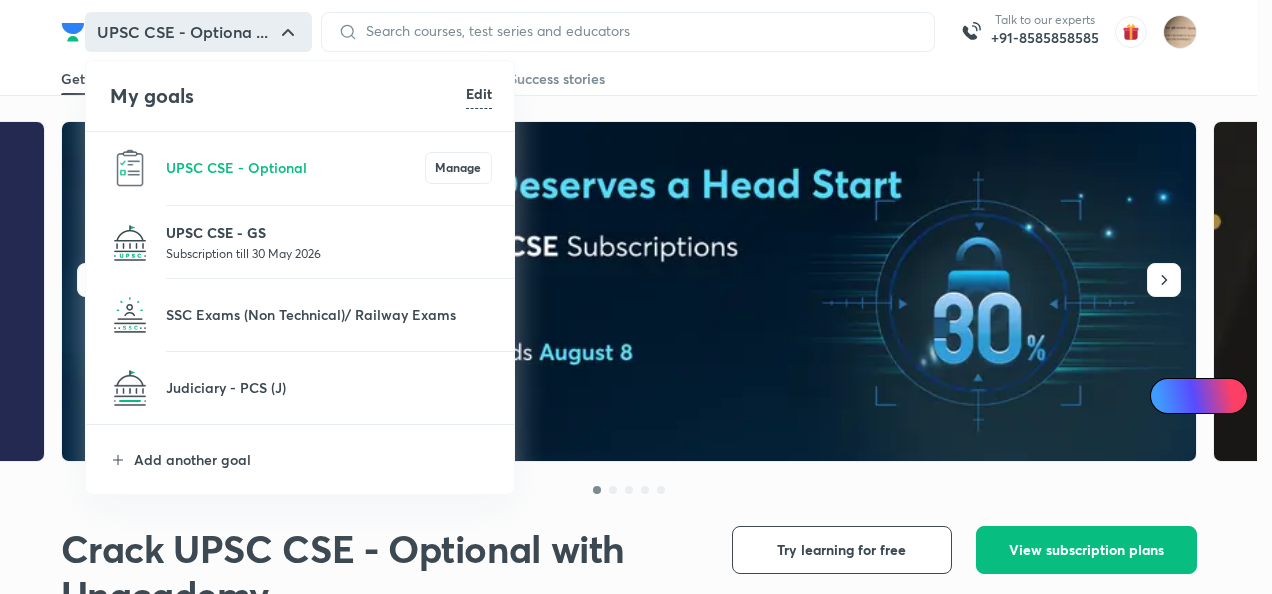 click on "UPSC CSE - GS" at bounding box center (329, 232) 